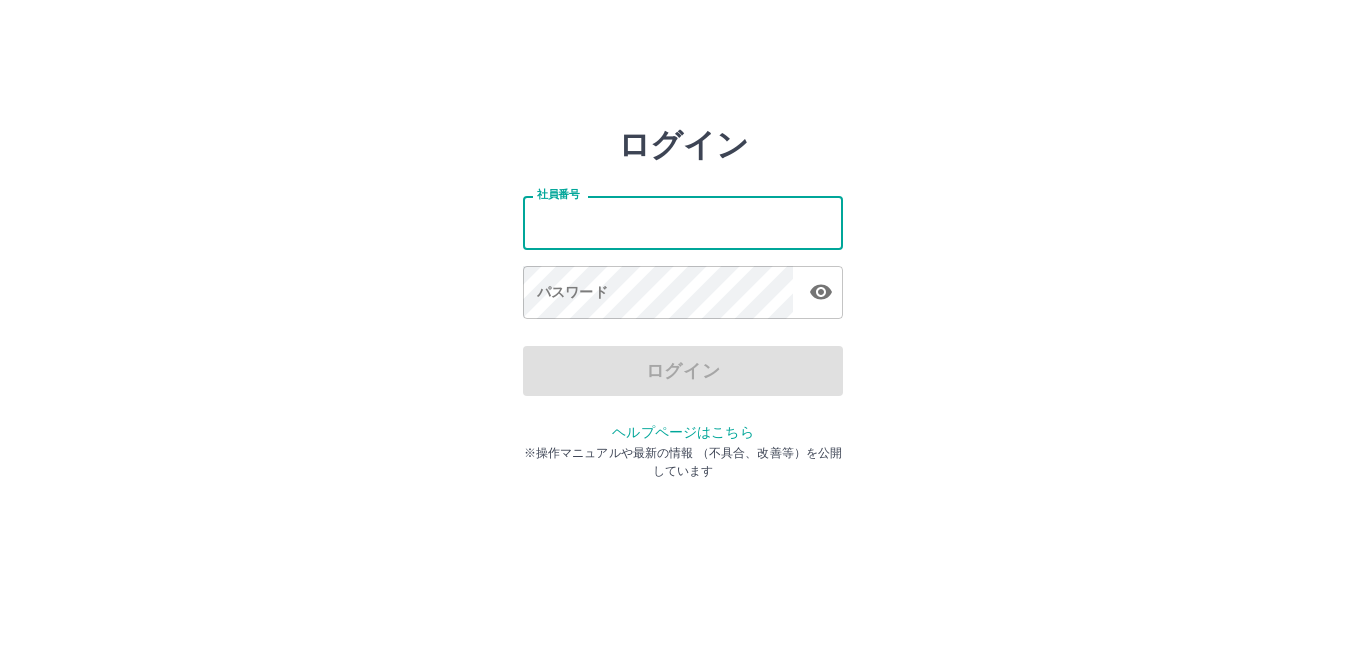 scroll, scrollTop: 0, scrollLeft: 0, axis: both 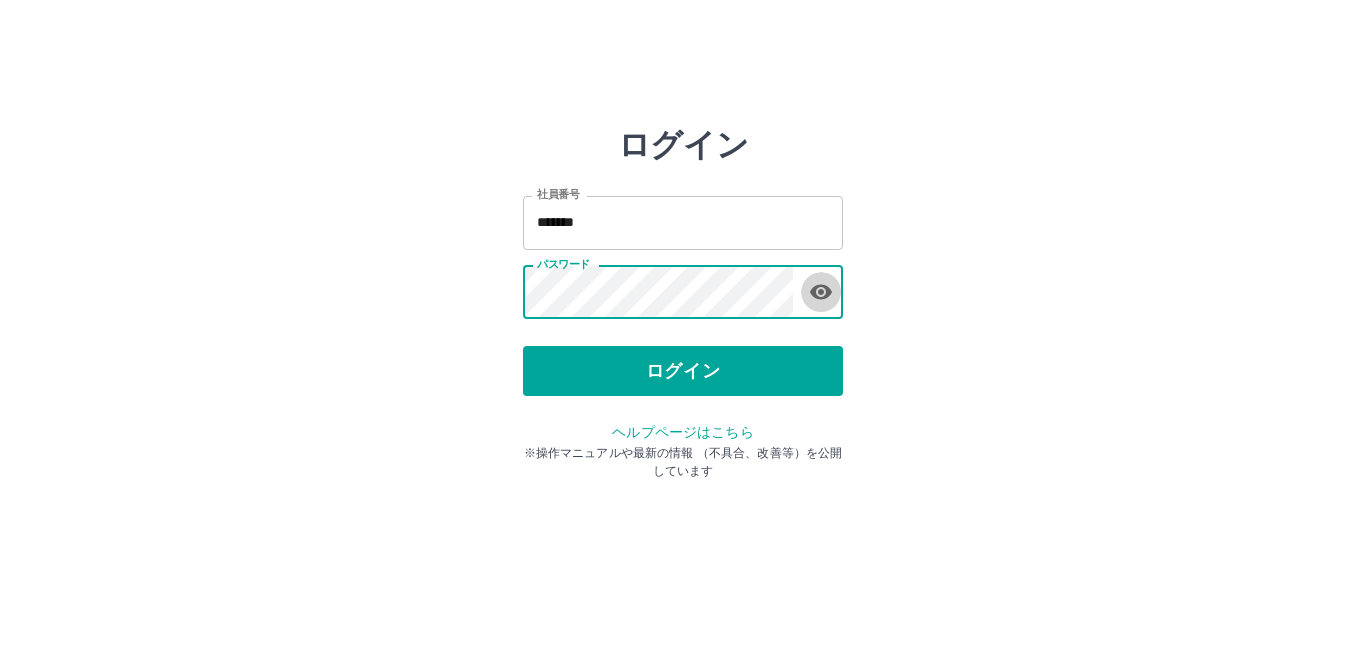 click 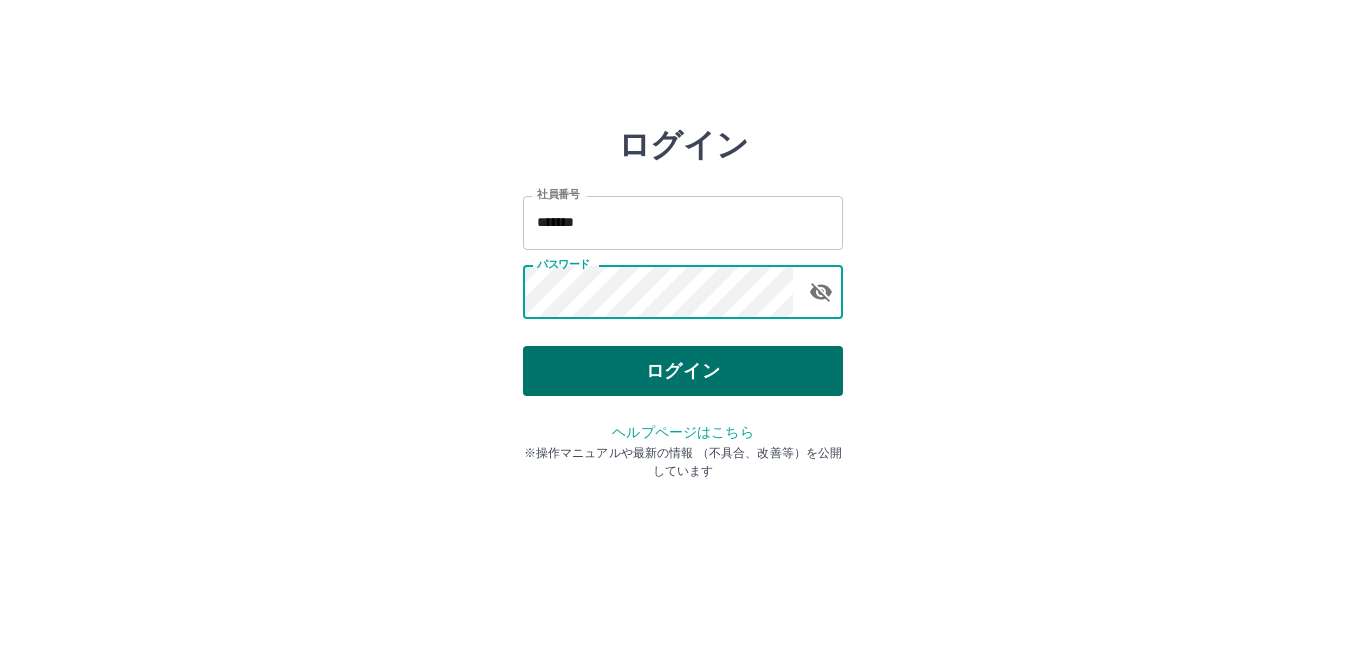 click on "ログイン" at bounding box center [683, 371] 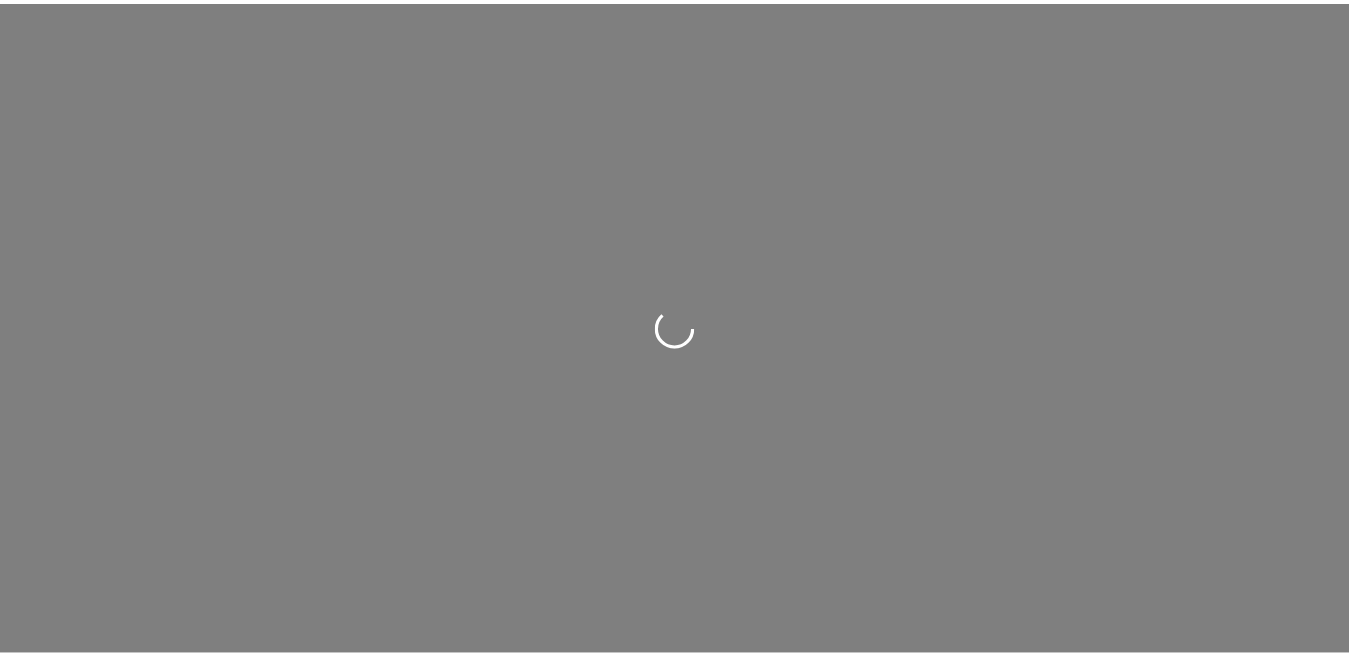 scroll, scrollTop: 0, scrollLeft: 0, axis: both 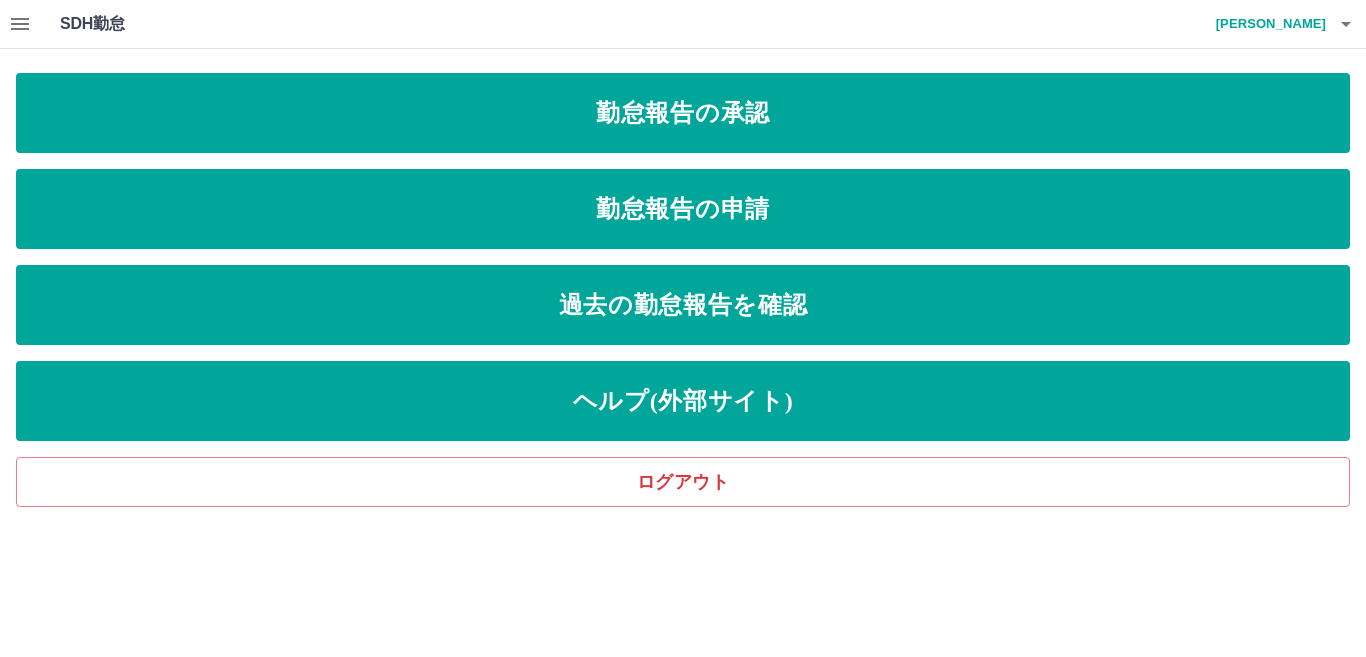 click 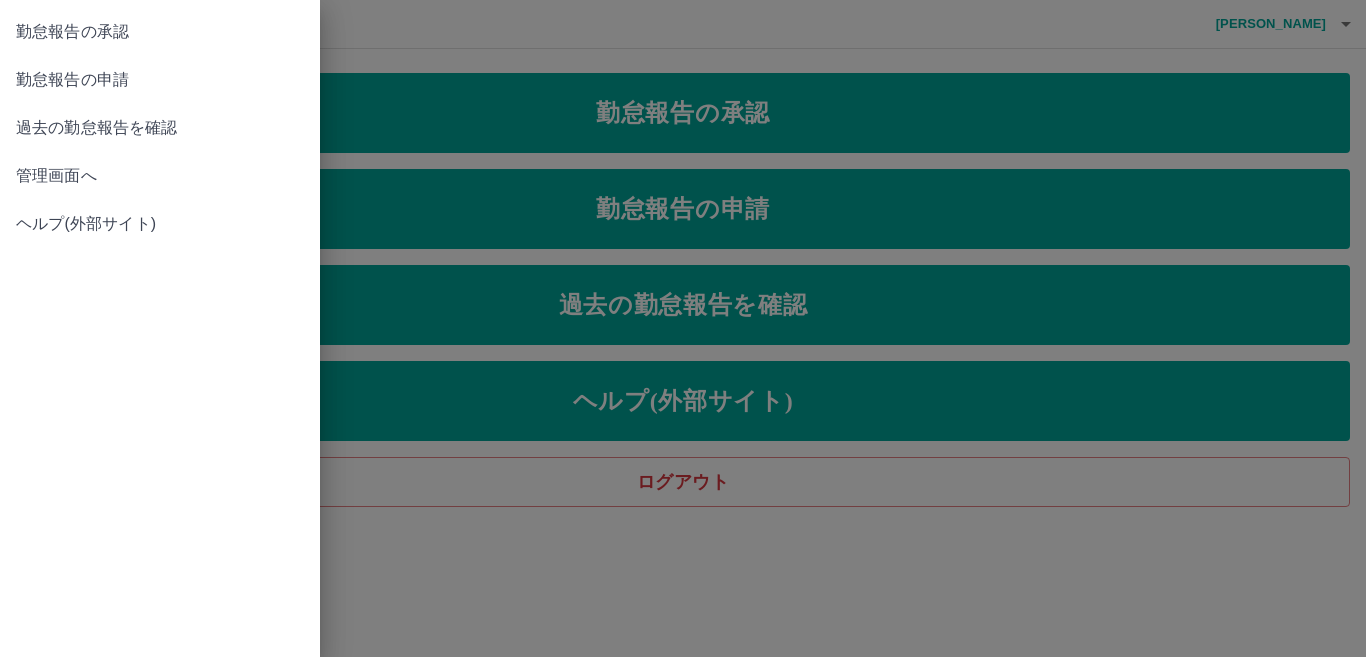 click on "管理画面へ" at bounding box center (160, 176) 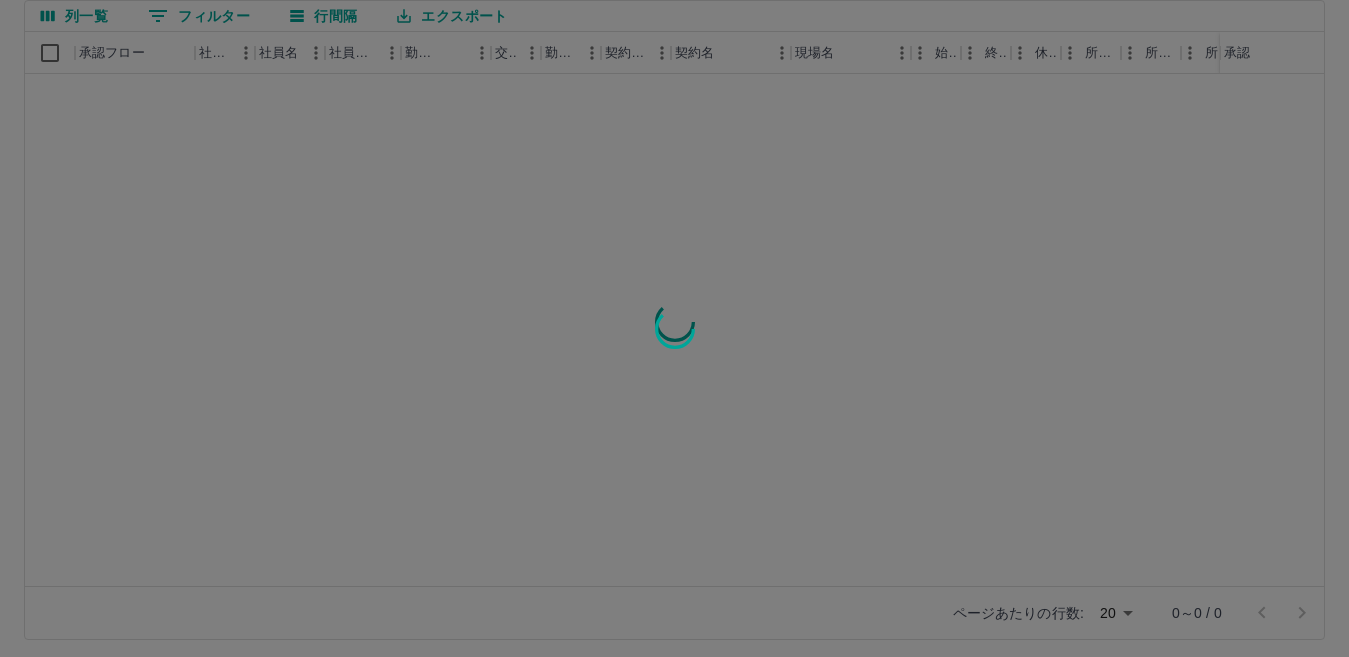 scroll, scrollTop: 188, scrollLeft: 0, axis: vertical 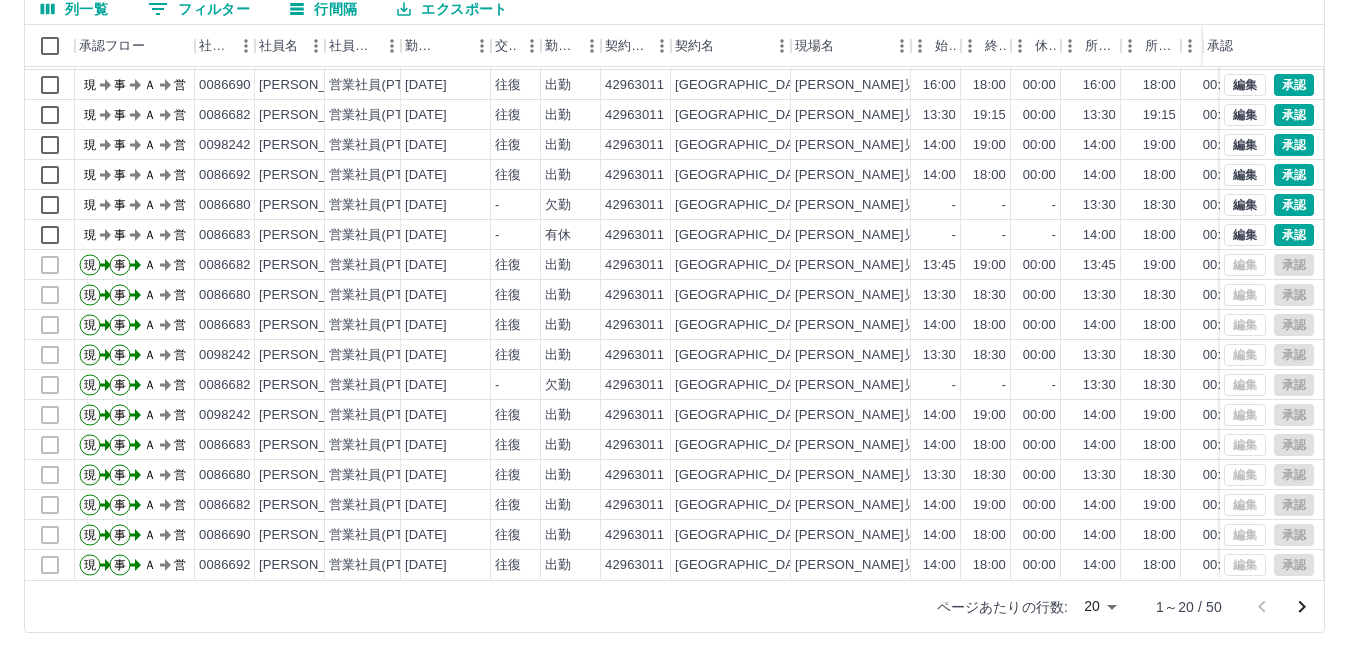 click 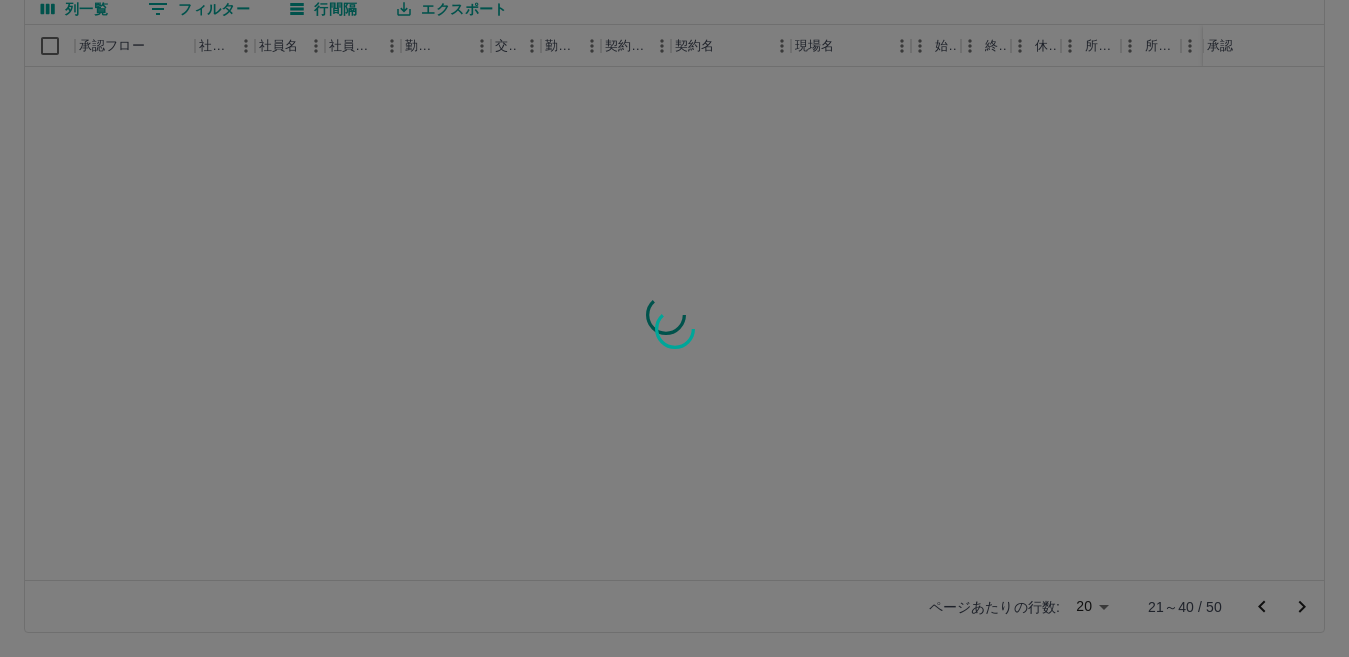 scroll, scrollTop: 0, scrollLeft: 0, axis: both 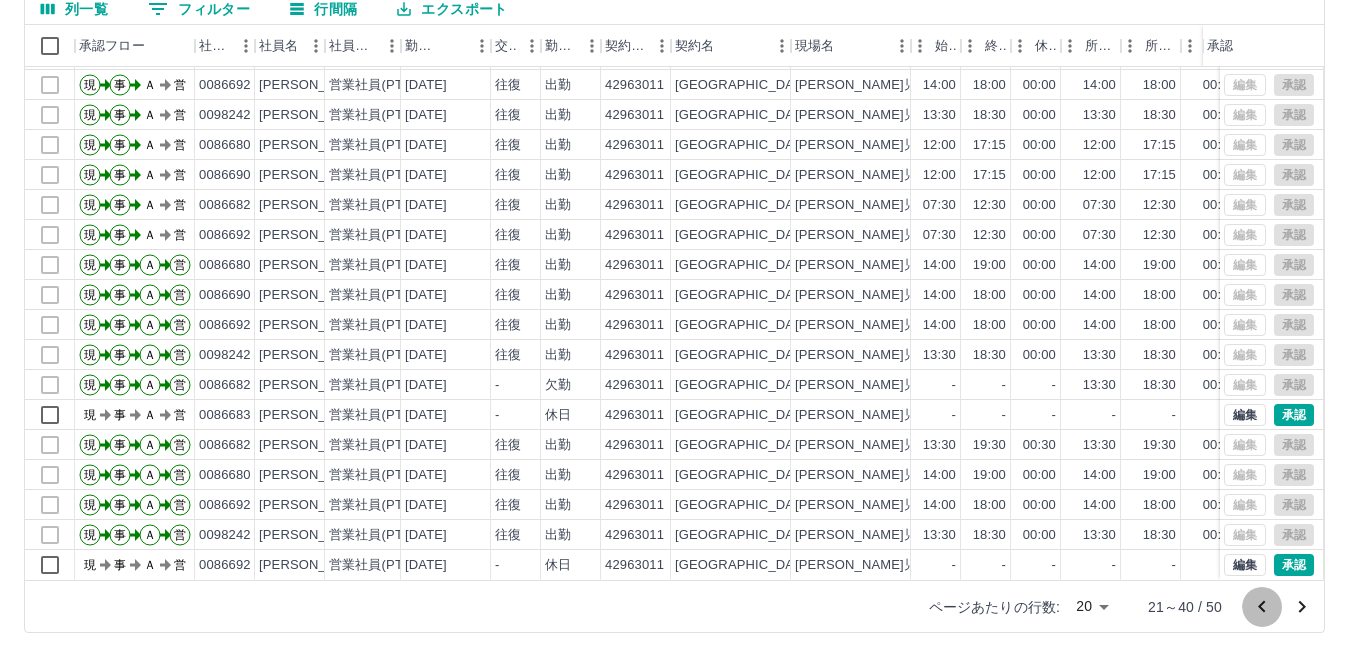 click 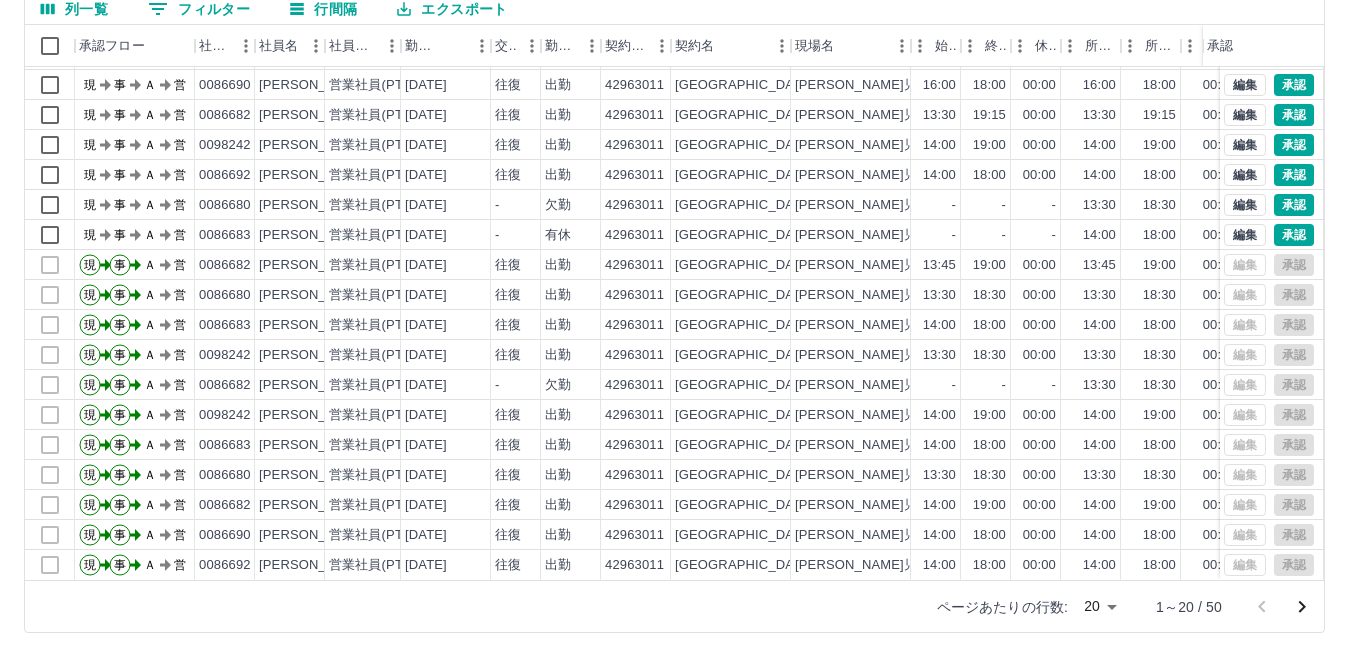 scroll, scrollTop: 0, scrollLeft: 0, axis: both 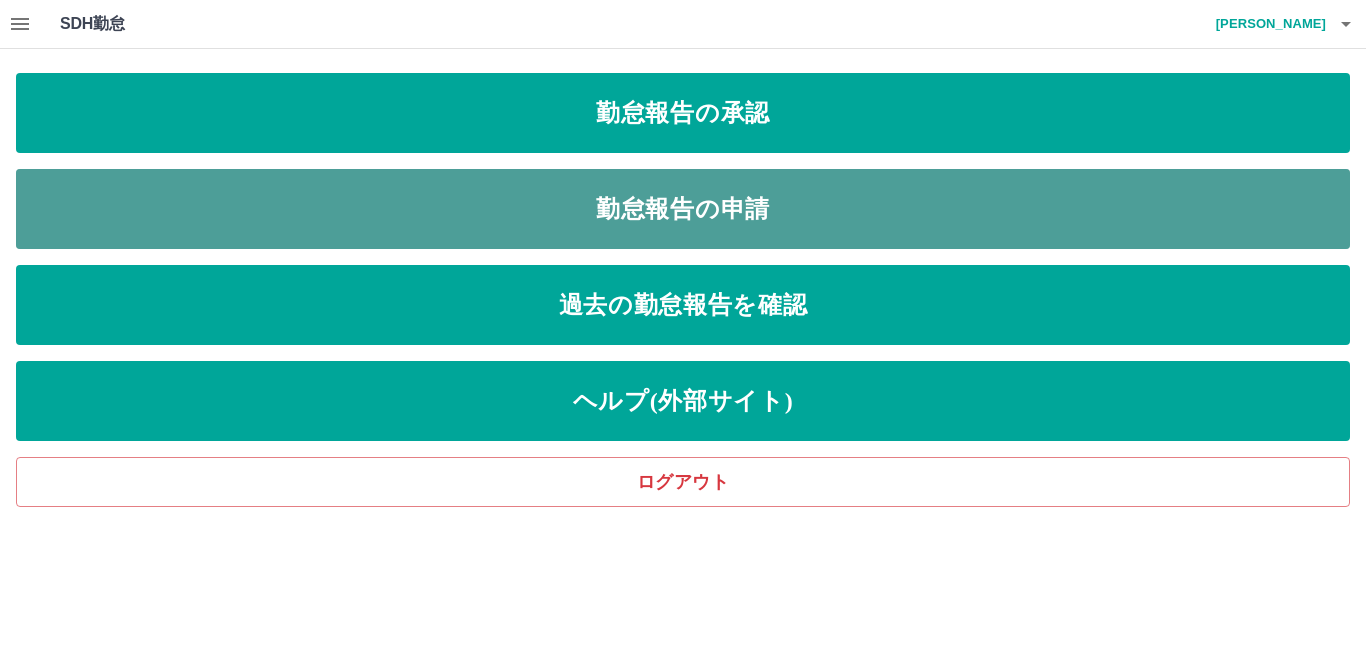 click on "勤怠報告の申請" at bounding box center [683, 209] 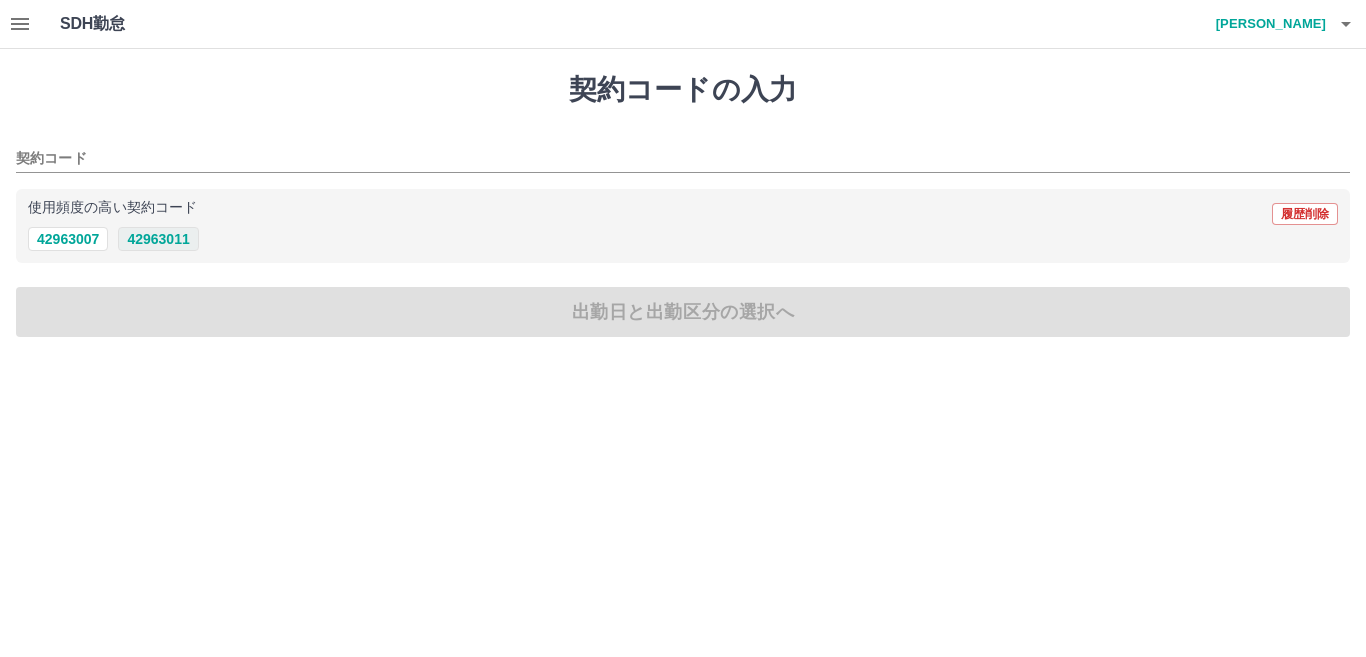 click on "42963011" at bounding box center (158, 239) 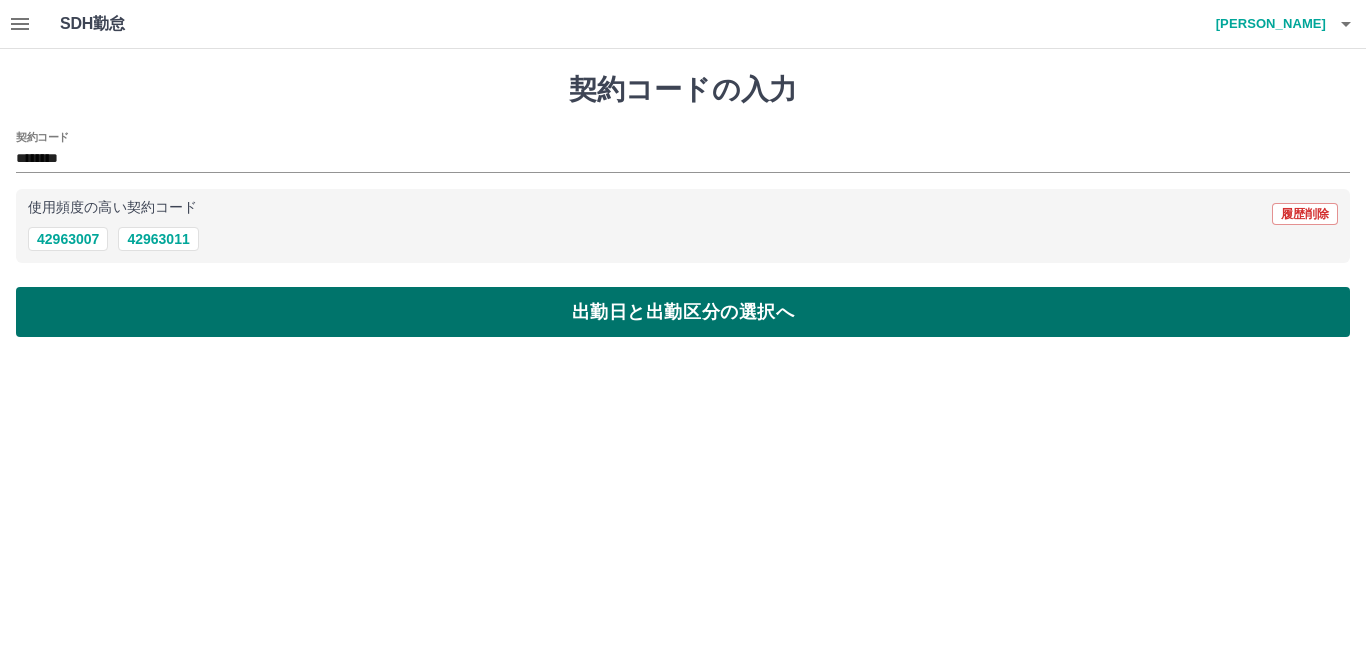 click on "出勤日と出勤区分の選択へ" at bounding box center [683, 312] 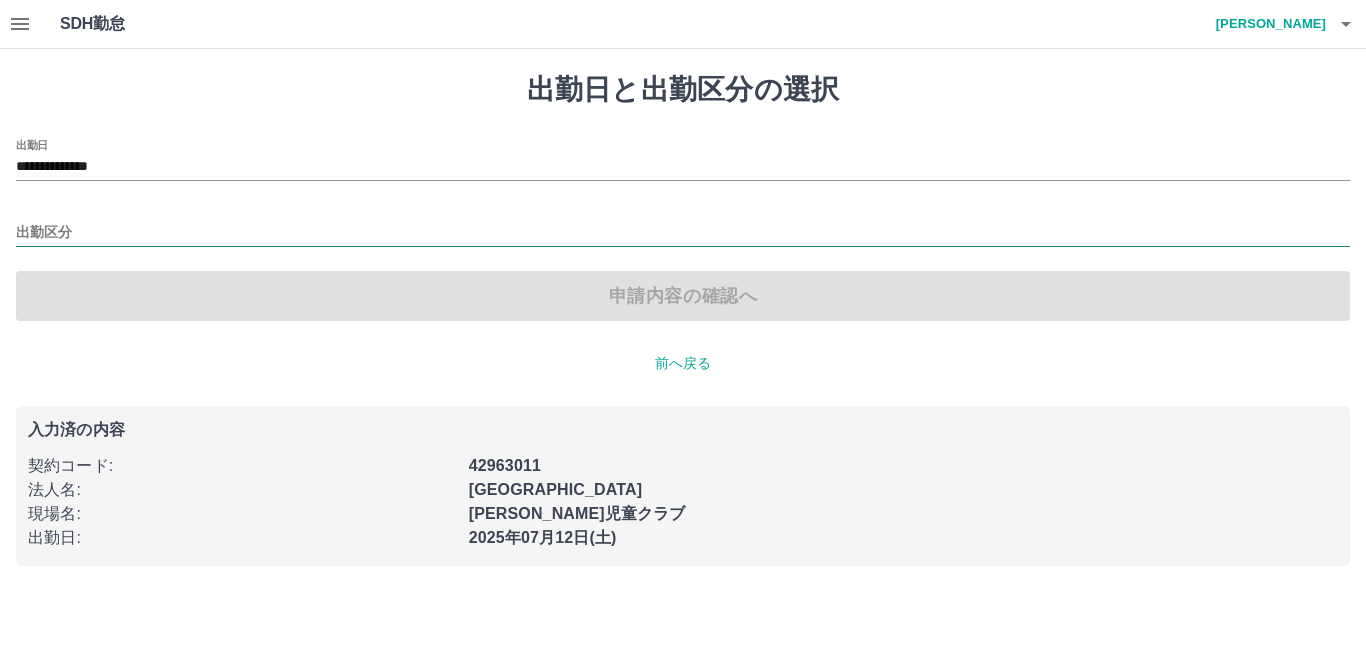 click on "出勤区分" at bounding box center (683, 233) 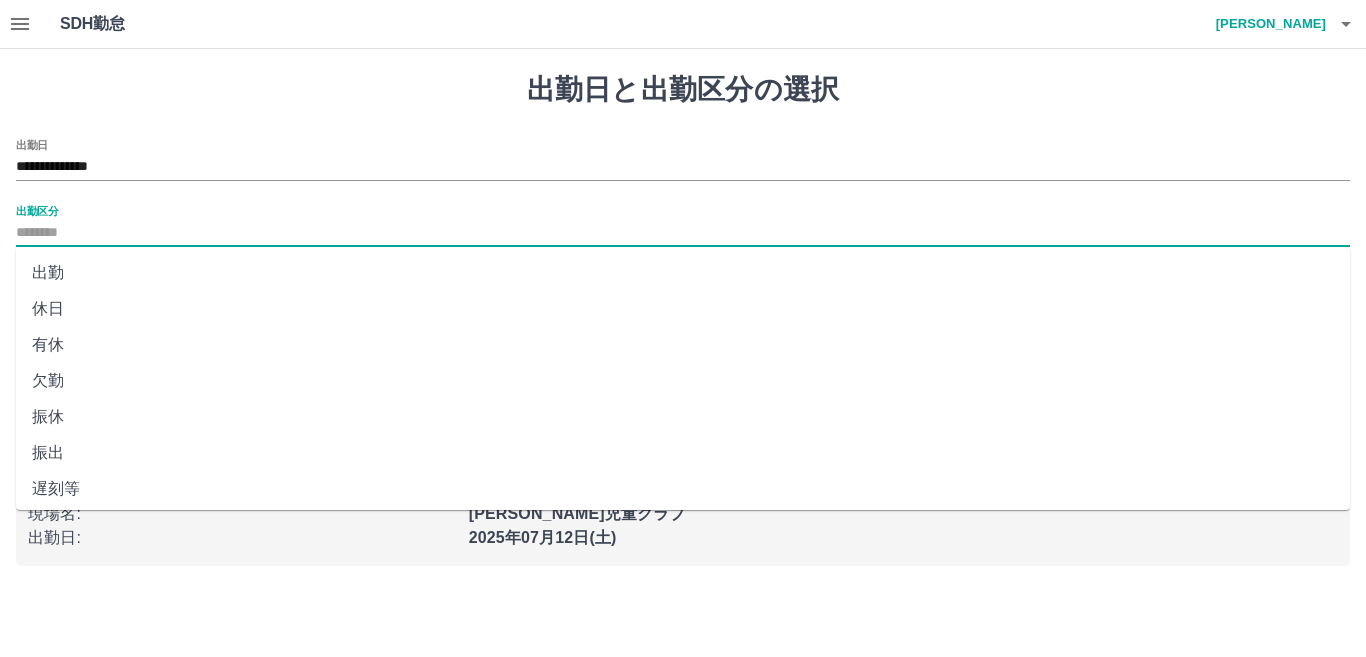 click on "出勤" at bounding box center [683, 273] 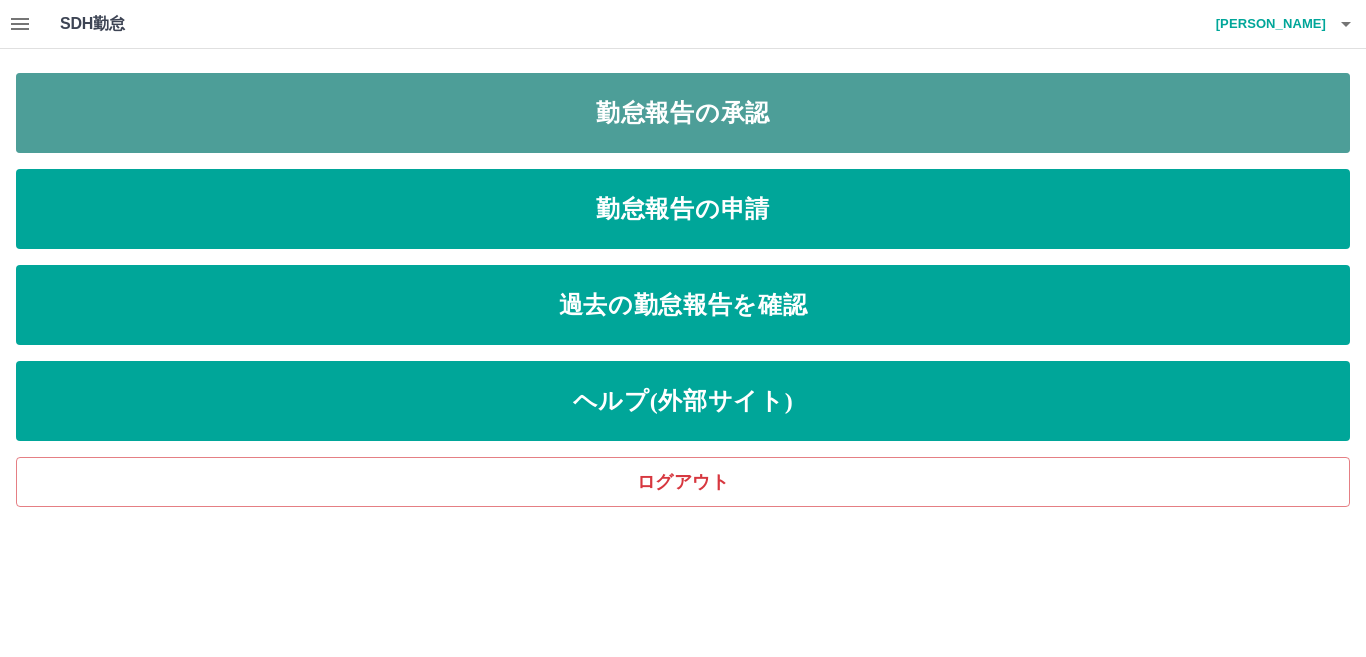 click on "勤怠報告の承認" at bounding box center (683, 113) 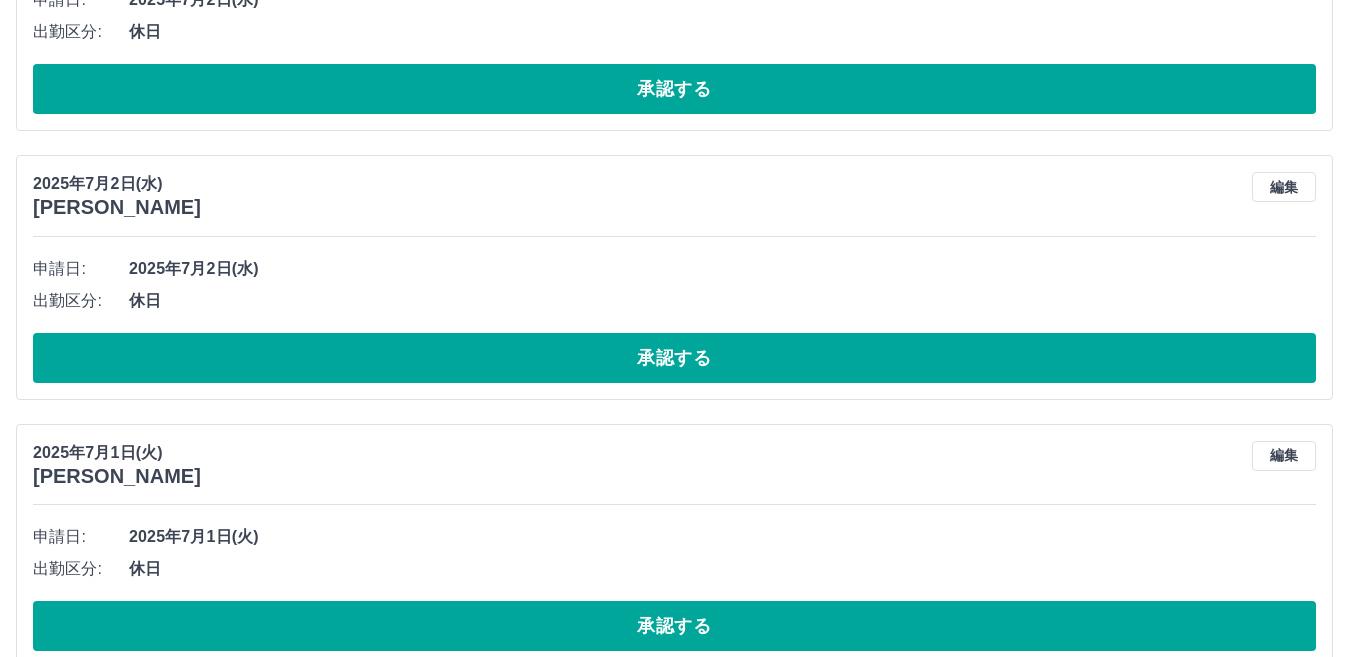 scroll, scrollTop: 5469, scrollLeft: 0, axis: vertical 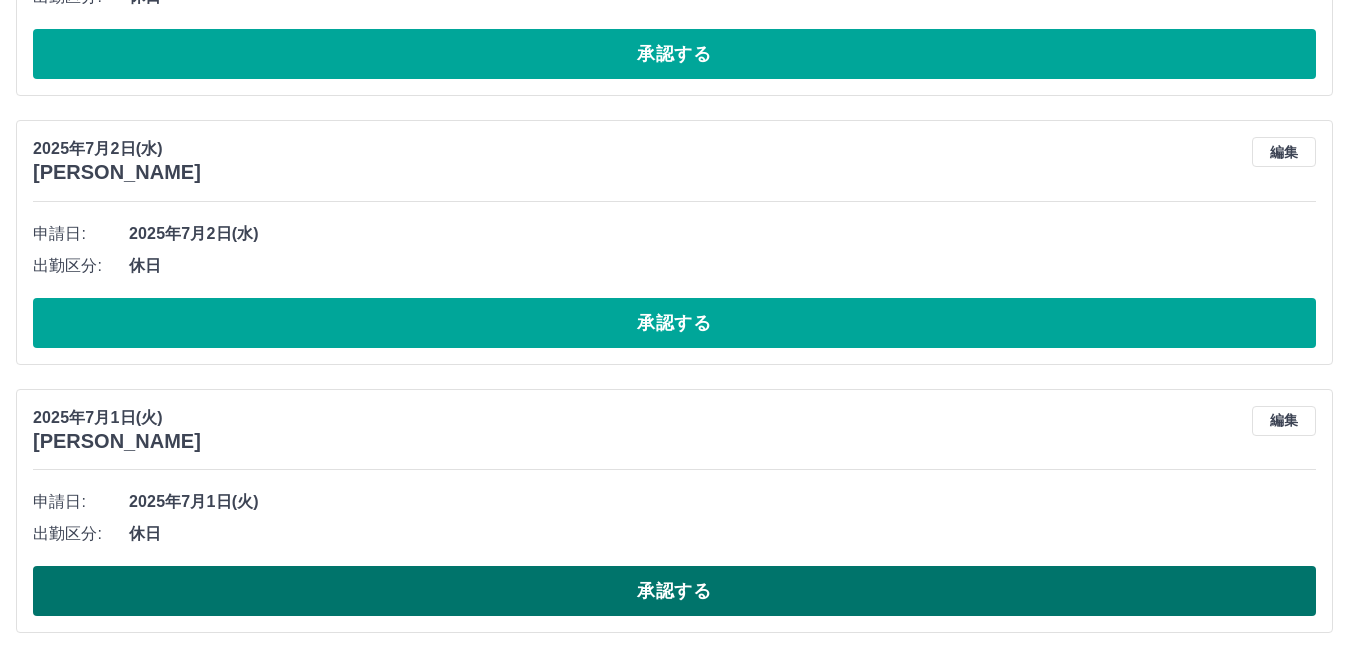 click on "承認する" at bounding box center [674, 591] 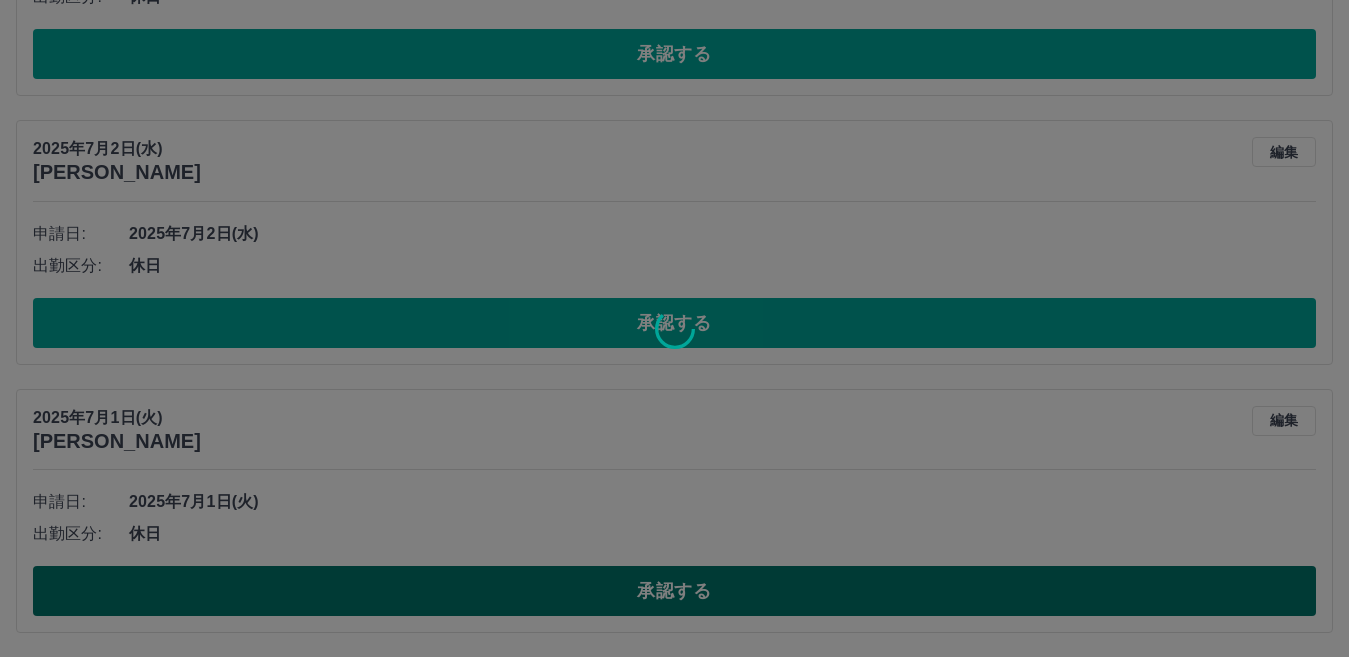 scroll, scrollTop: 5201, scrollLeft: 0, axis: vertical 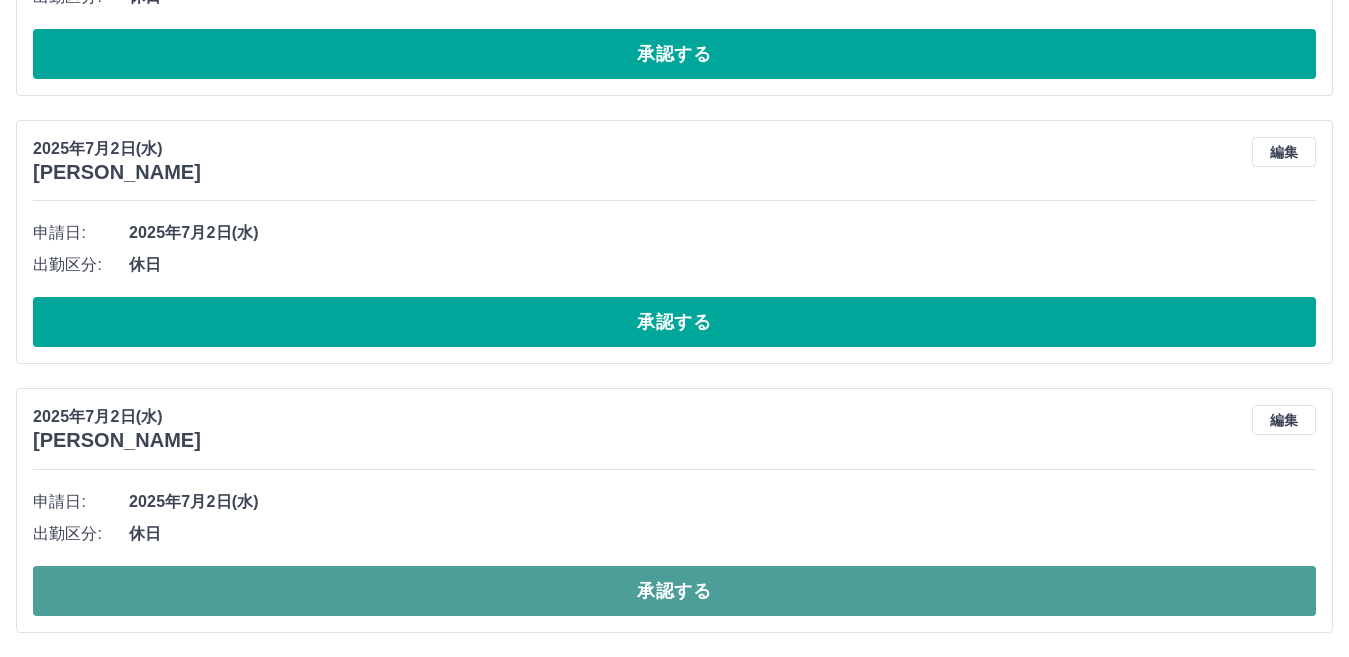 click on "承認する" at bounding box center [674, 591] 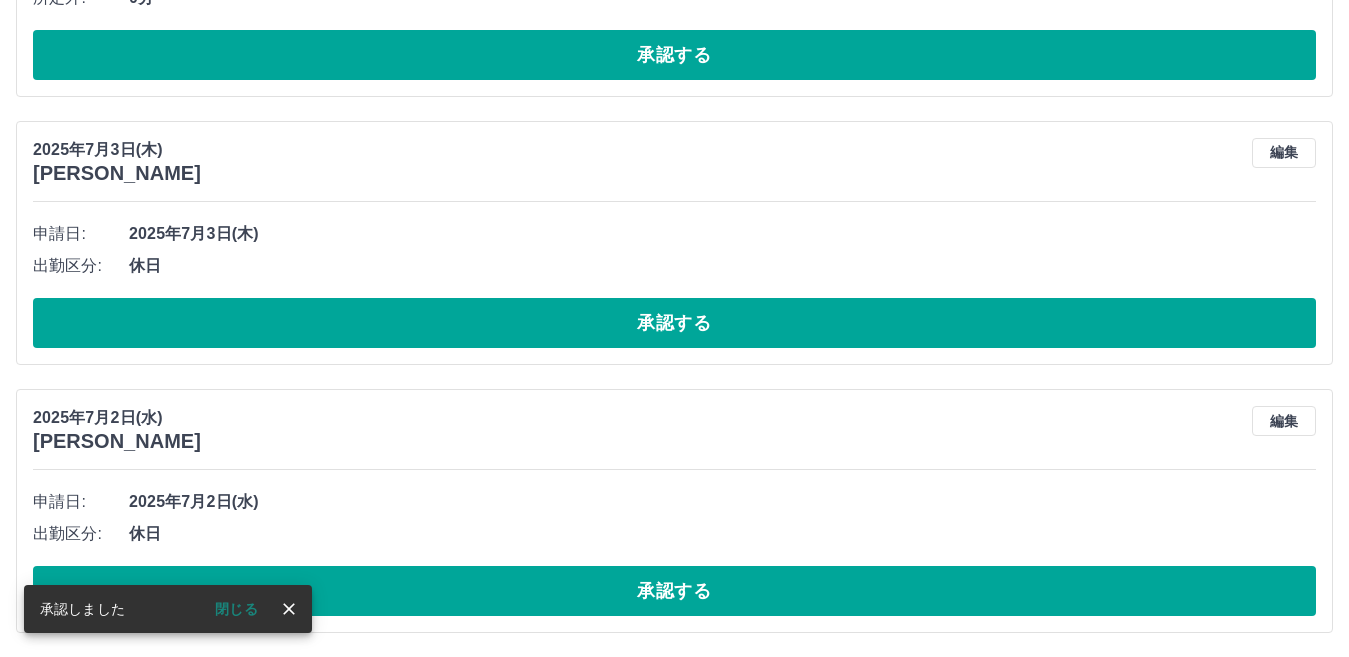 scroll, scrollTop: 4932, scrollLeft: 0, axis: vertical 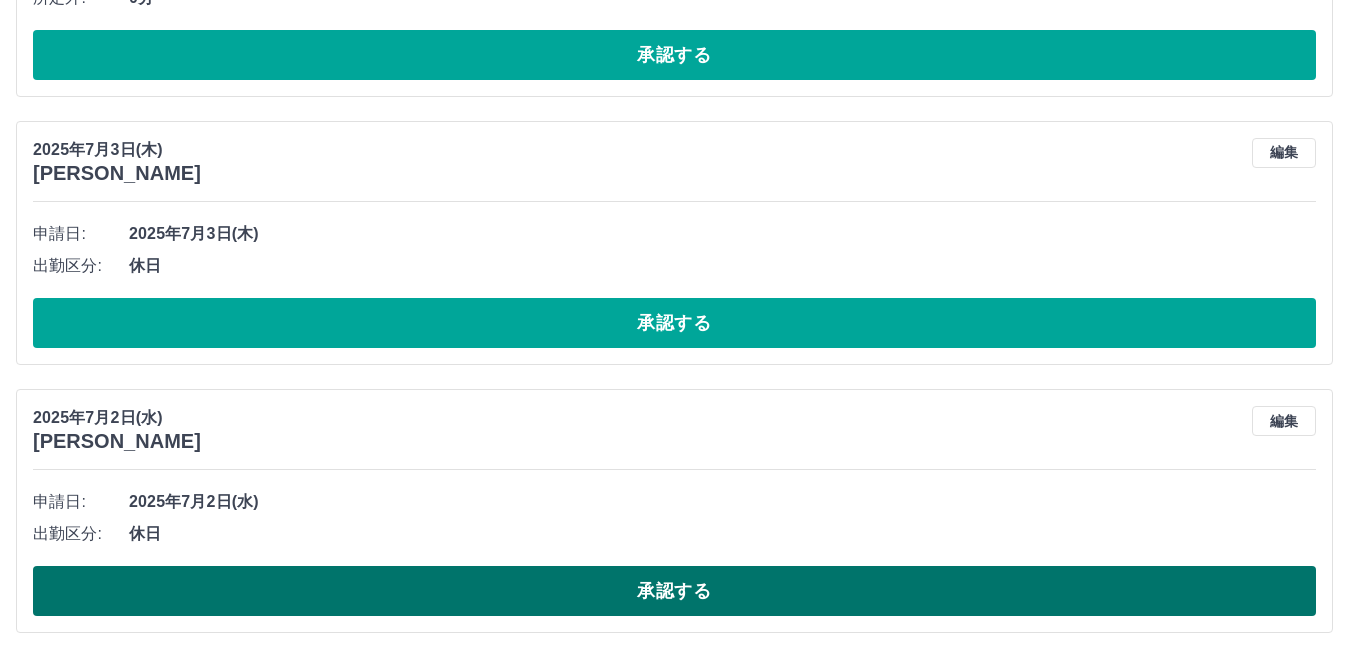 click on "承認する" at bounding box center (674, 591) 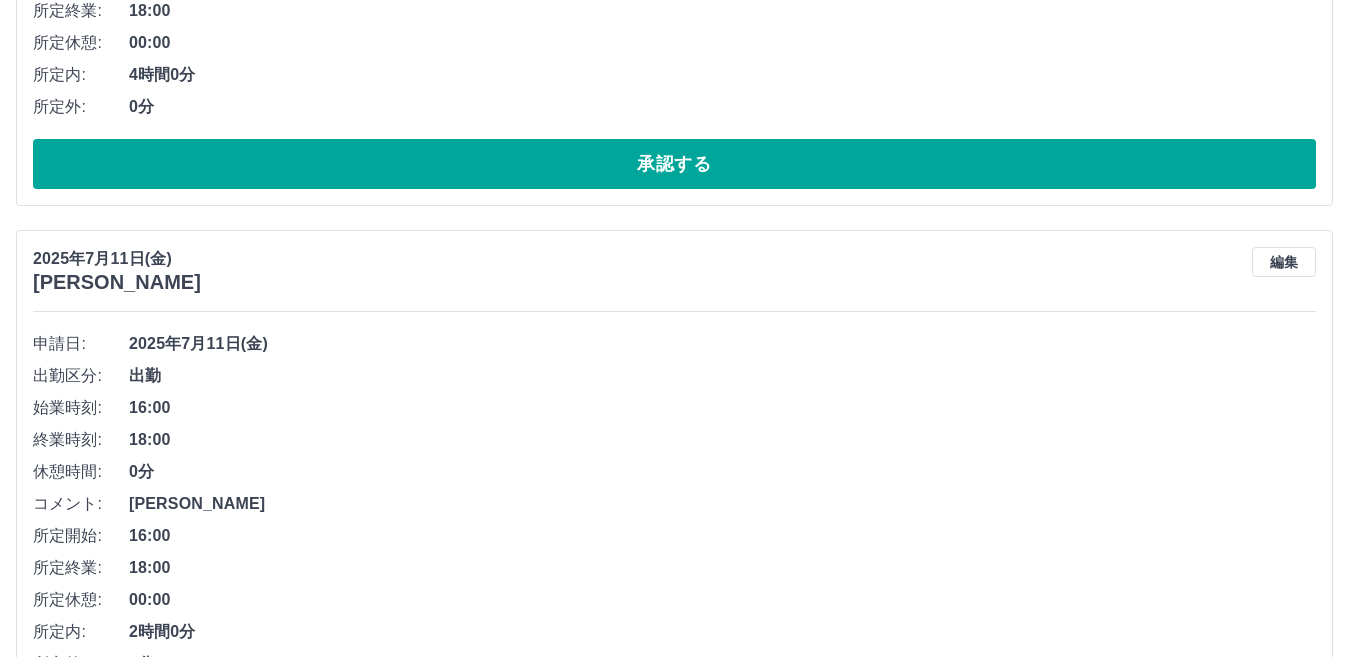 scroll, scrollTop: 4664, scrollLeft: 0, axis: vertical 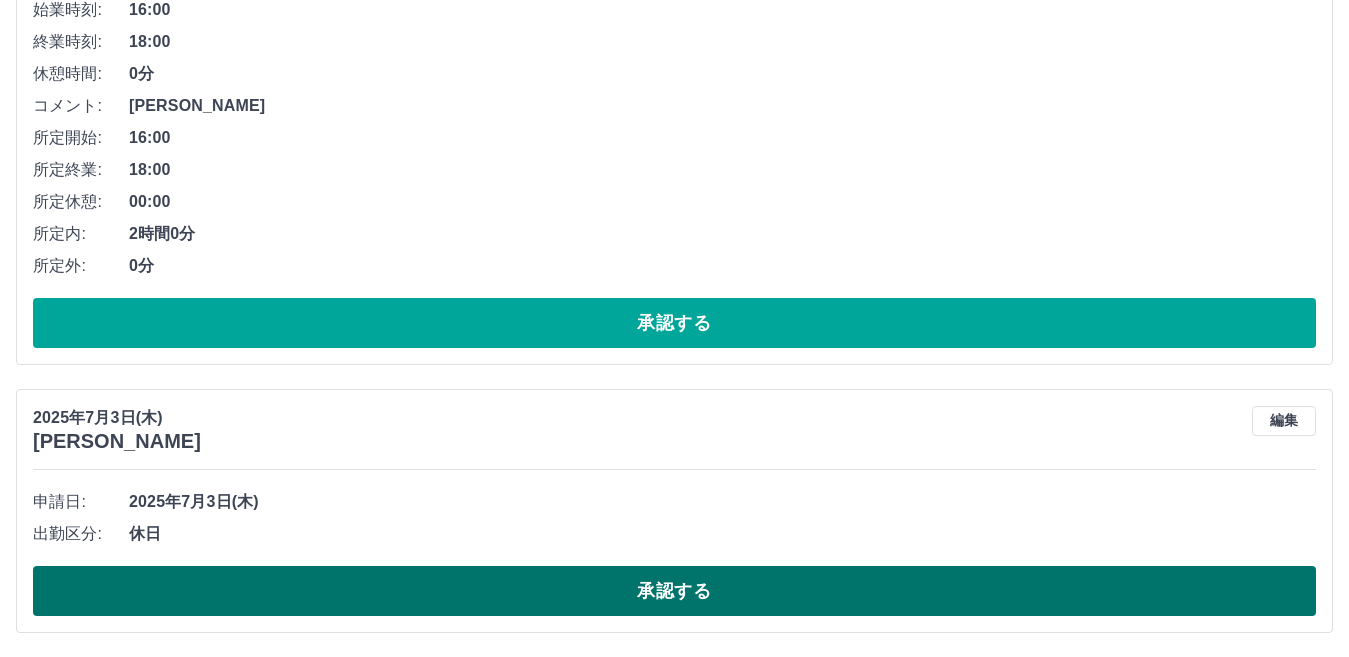click on "承認する" at bounding box center (674, 591) 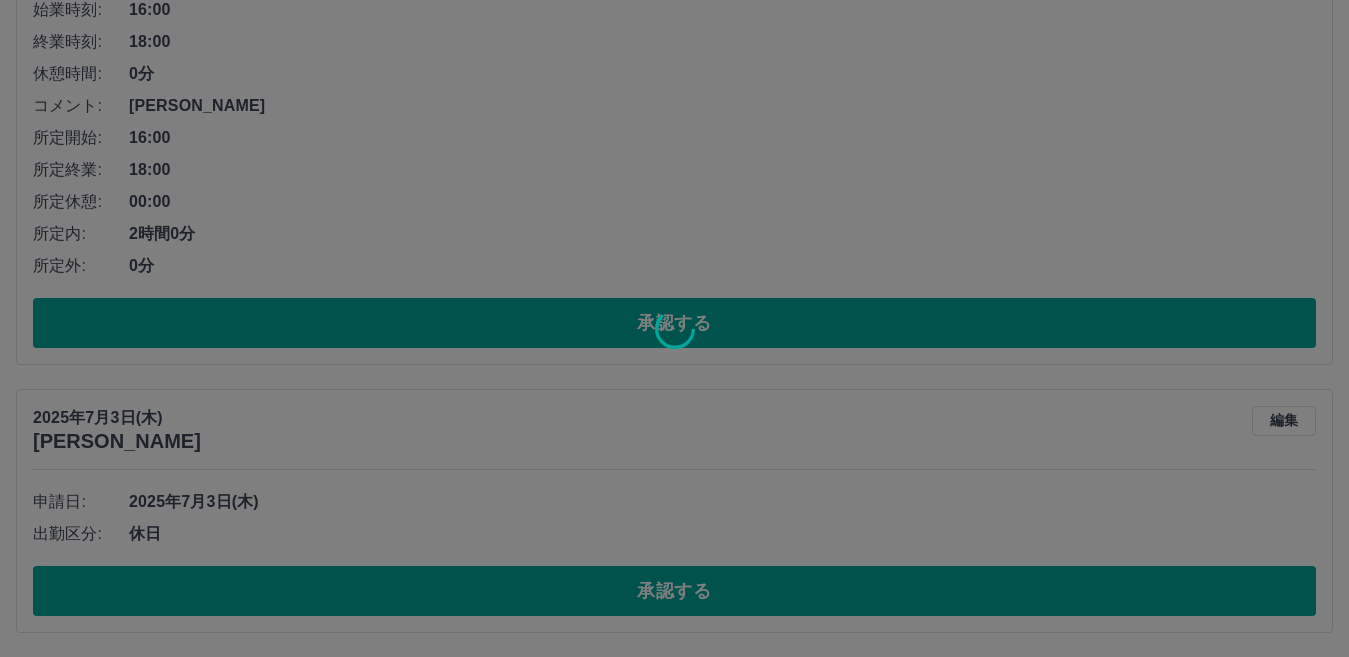 scroll, scrollTop: 4396, scrollLeft: 0, axis: vertical 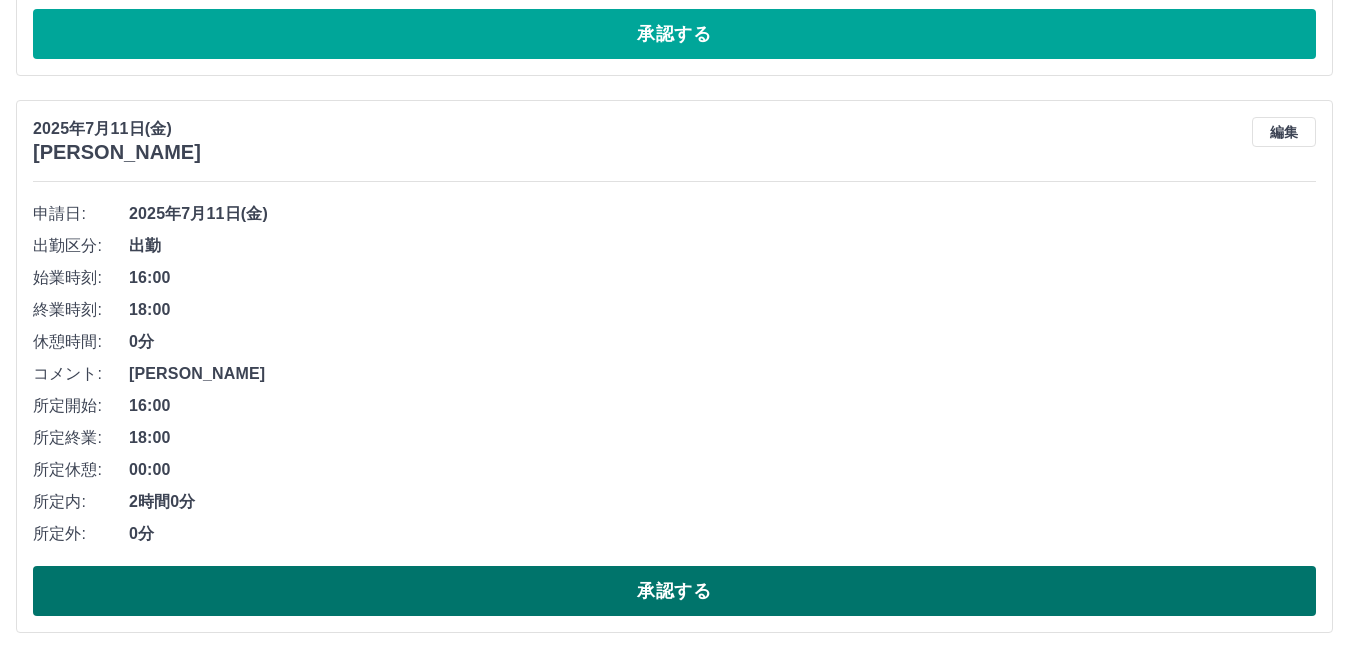 click on "承認する" at bounding box center [674, 591] 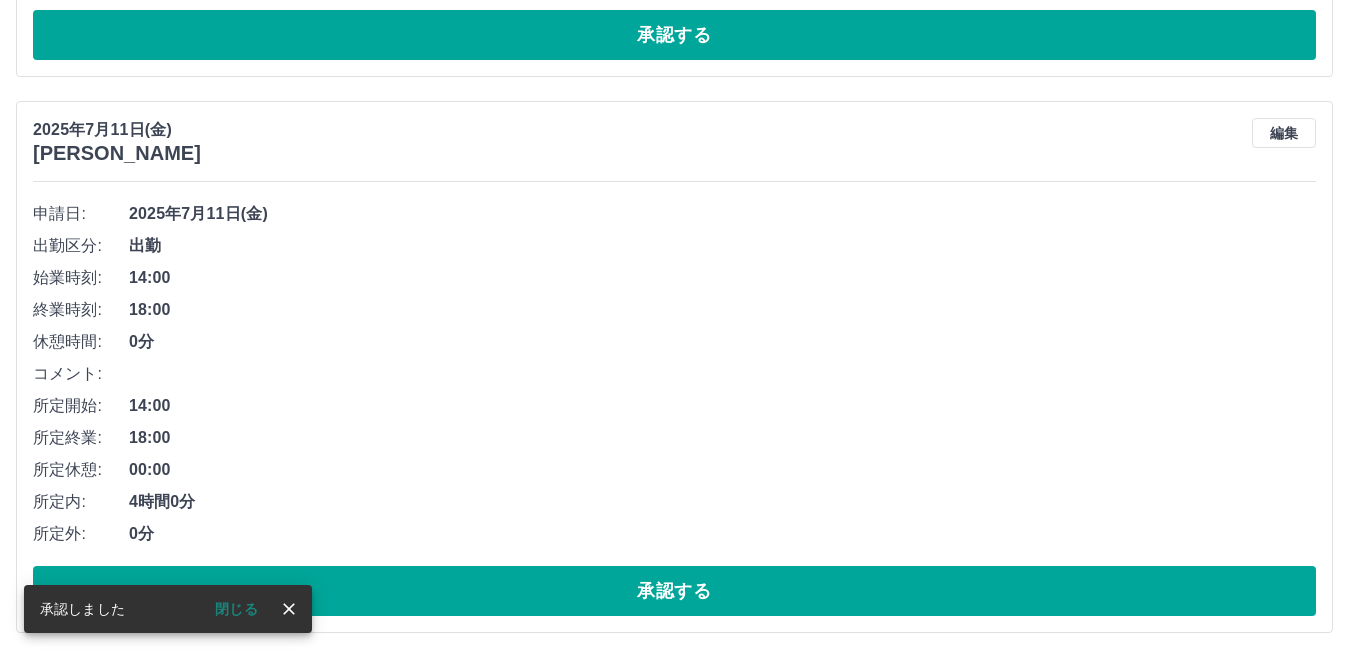 scroll, scrollTop: 3839, scrollLeft: 0, axis: vertical 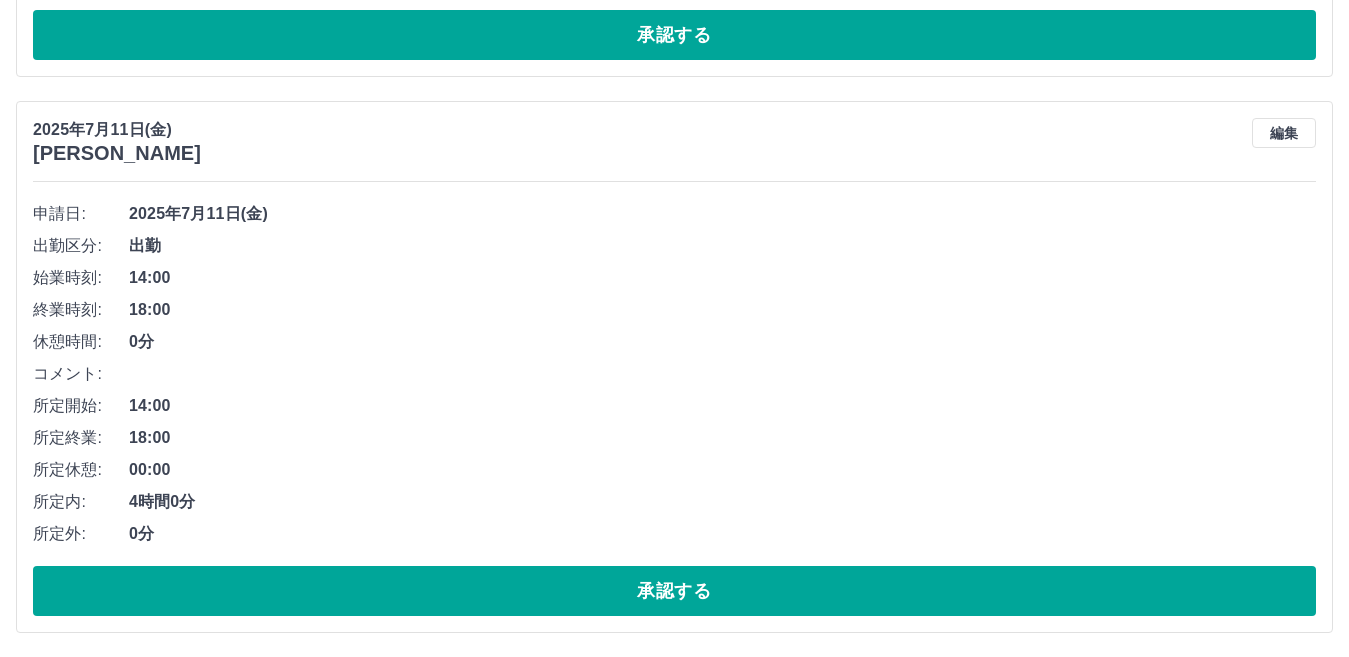click on "申請日: 2025年7月11日(金) 出勤区分: 出勤 始業時刻: 14:00 終業時刻: 18:00 休憩時間: 0分 コメント: 所定開始: 14:00 所定終業: 18:00 所定休憩: 00:00 所定内: 4時間0分 所定外: 0分 承認する" at bounding box center (674, 407) 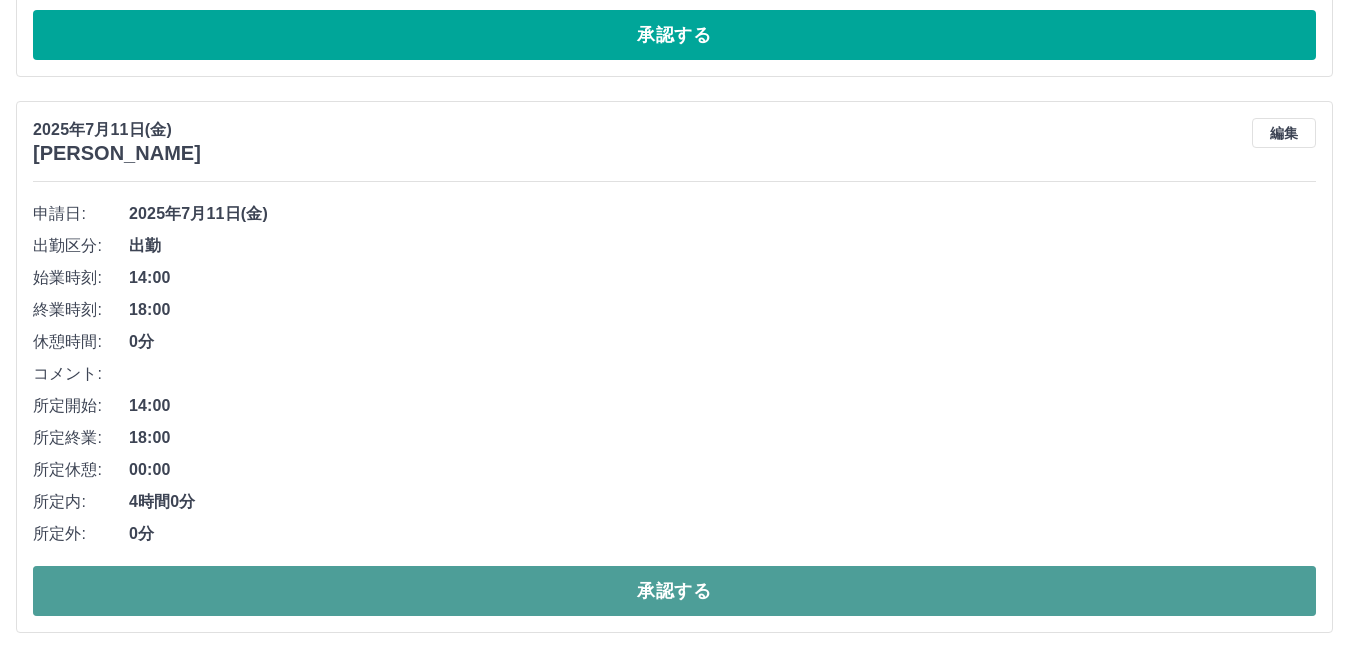 click on "承認する" at bounding box center (674, 591) 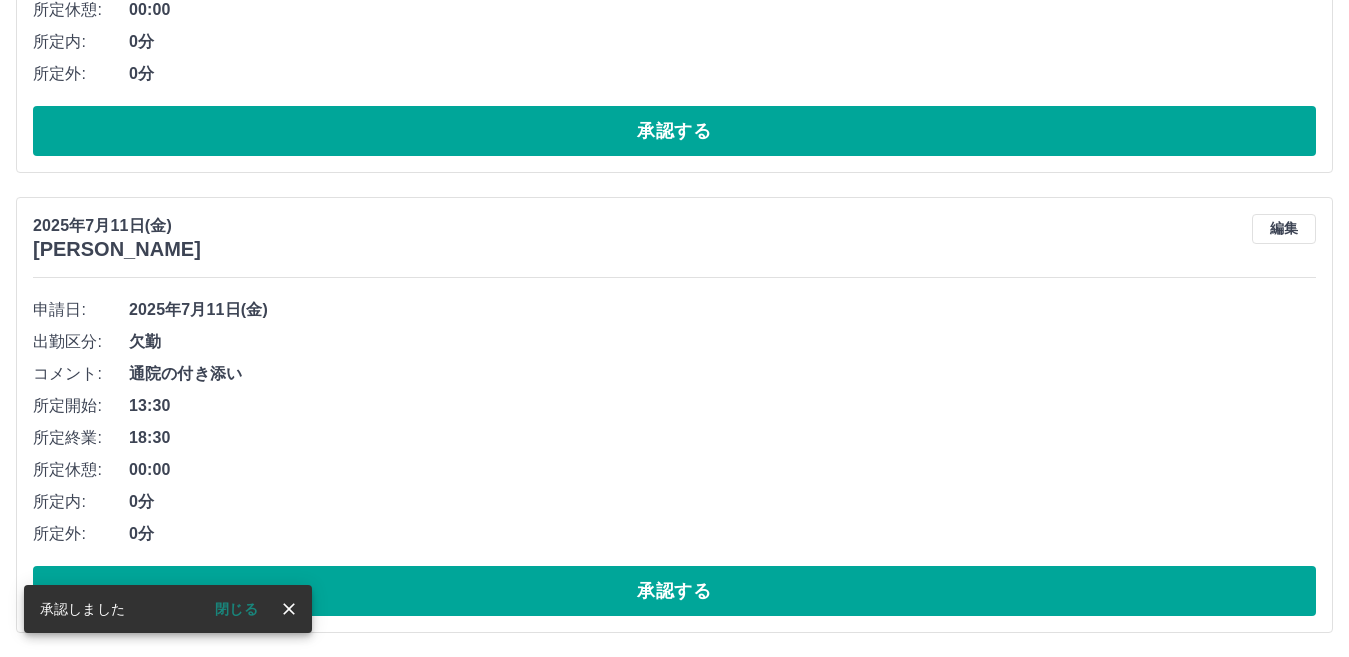 scroll, scrollTop: 3283, scrollLeft: 0, axis: vertical 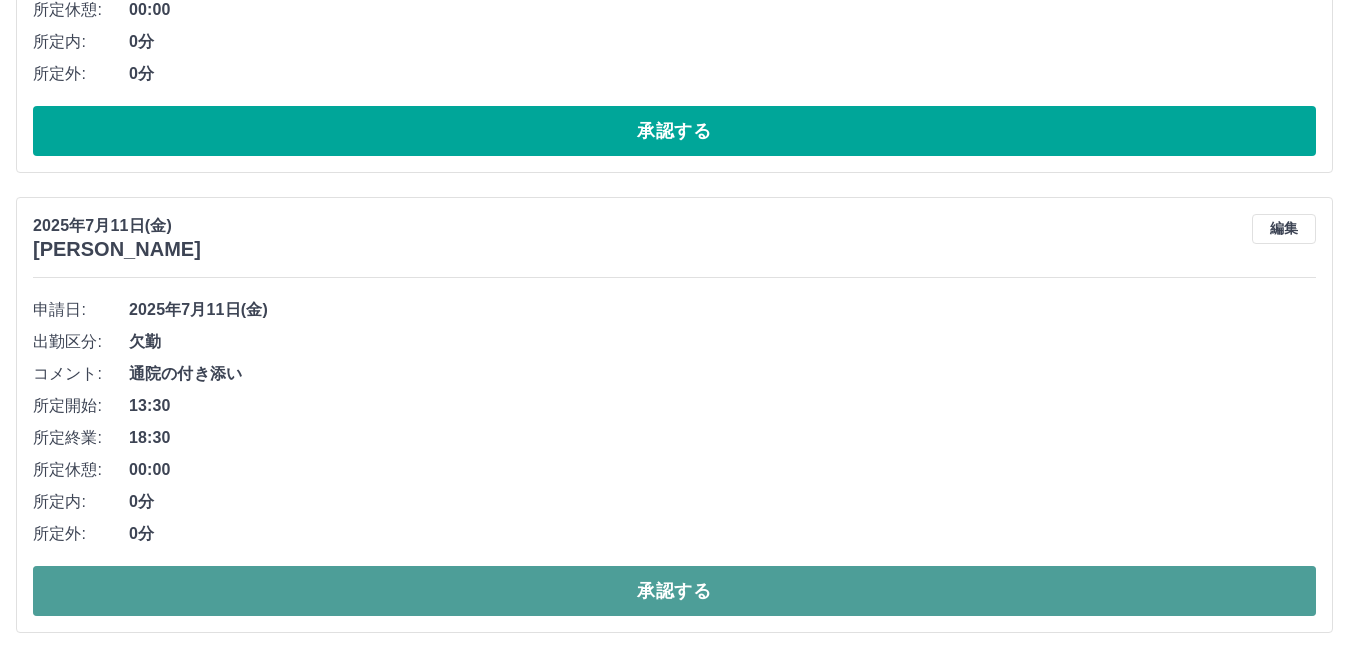 click on "承認する" at bounding box center (674, 591) 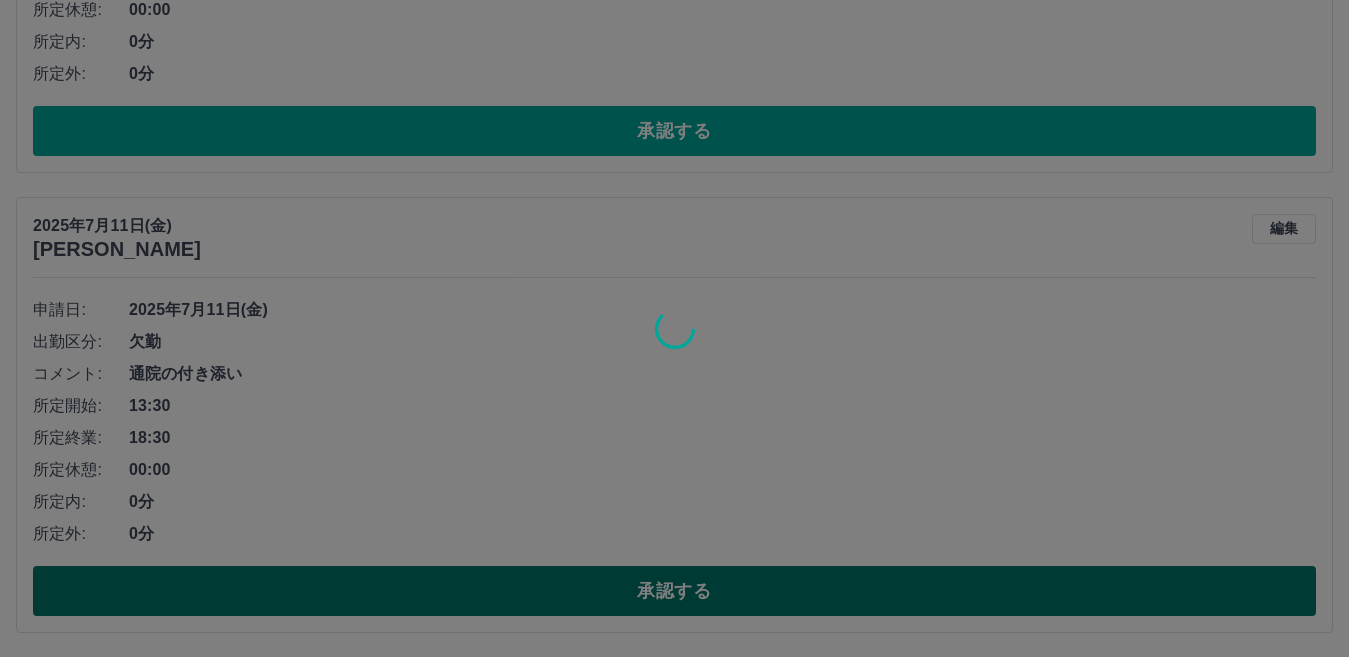 scroll, scrollTop: 2823, scrollLeft: 0, axis: vertical 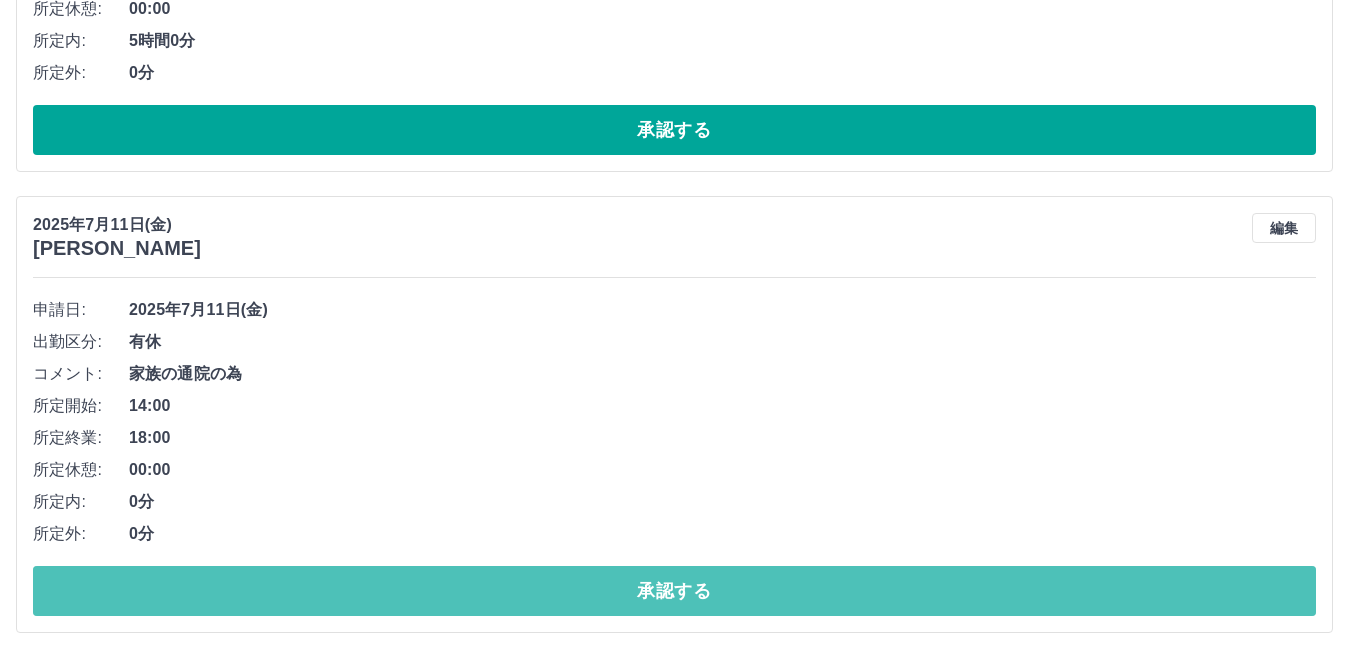 click on "承認する" at bounding box center (674, 591) 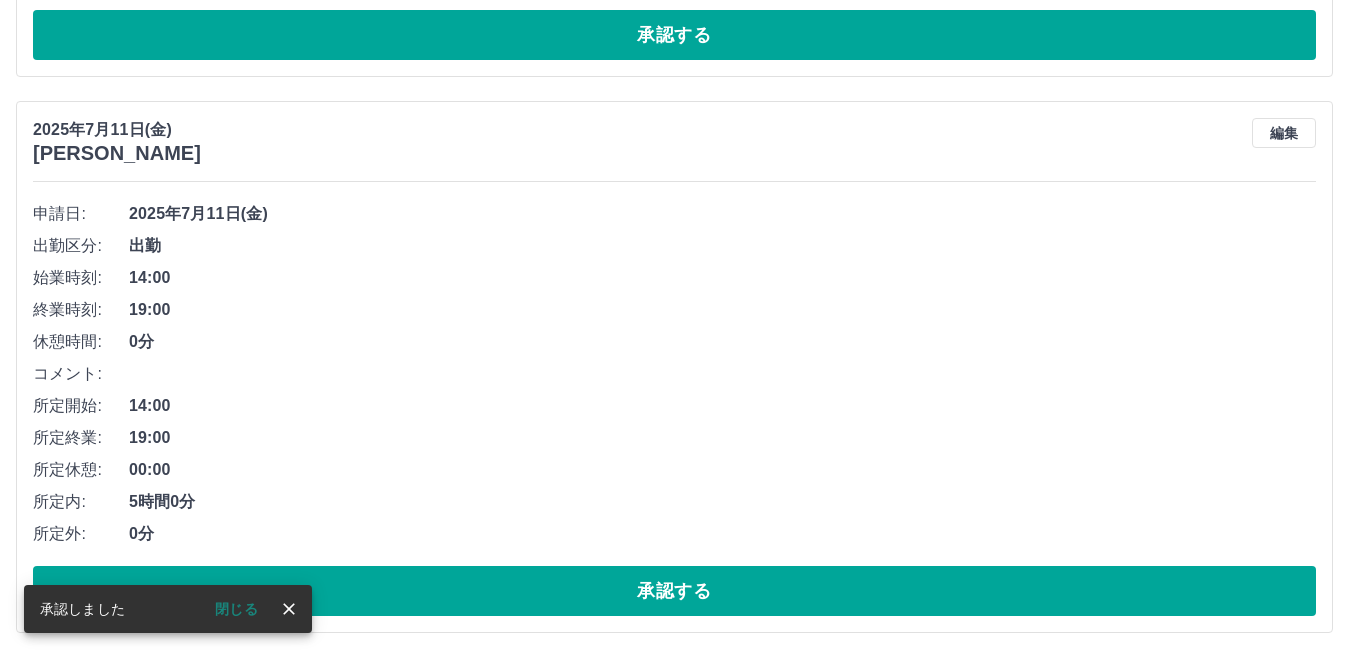 scroll, scrollTop: 2362, scrollLeft: 0, axis: vertical 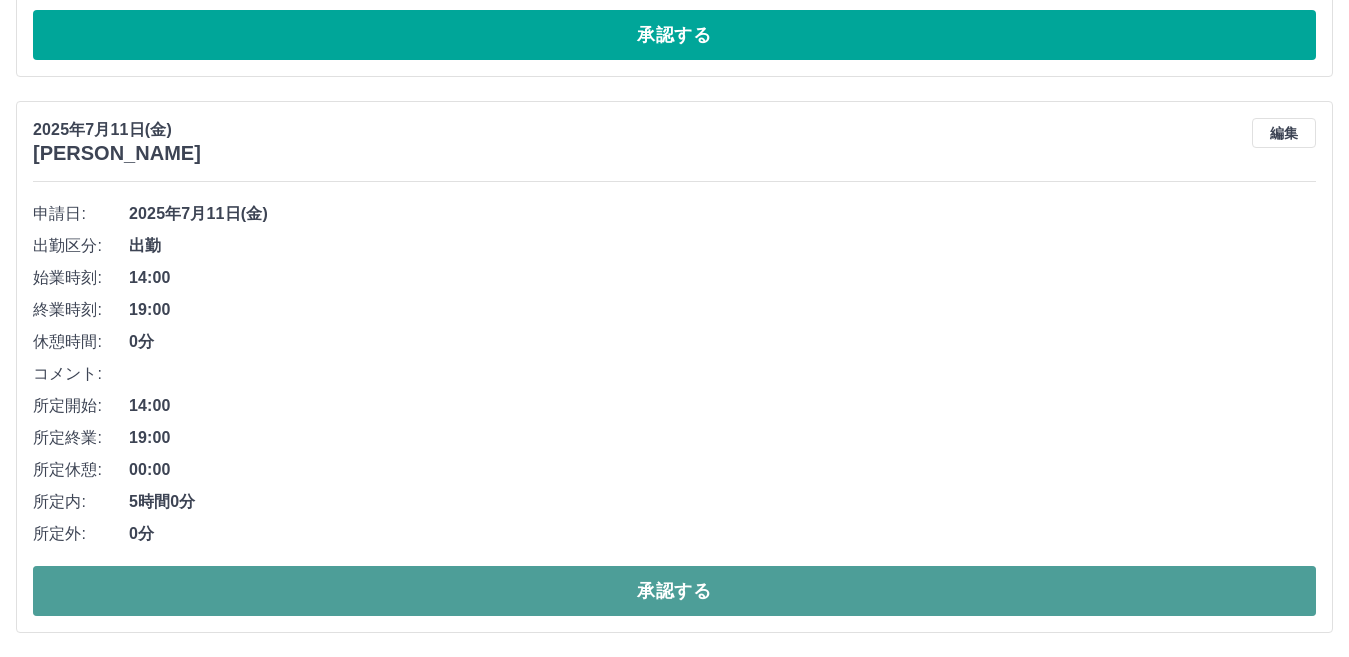 click on "承認する" at bounding box center (674, 591) 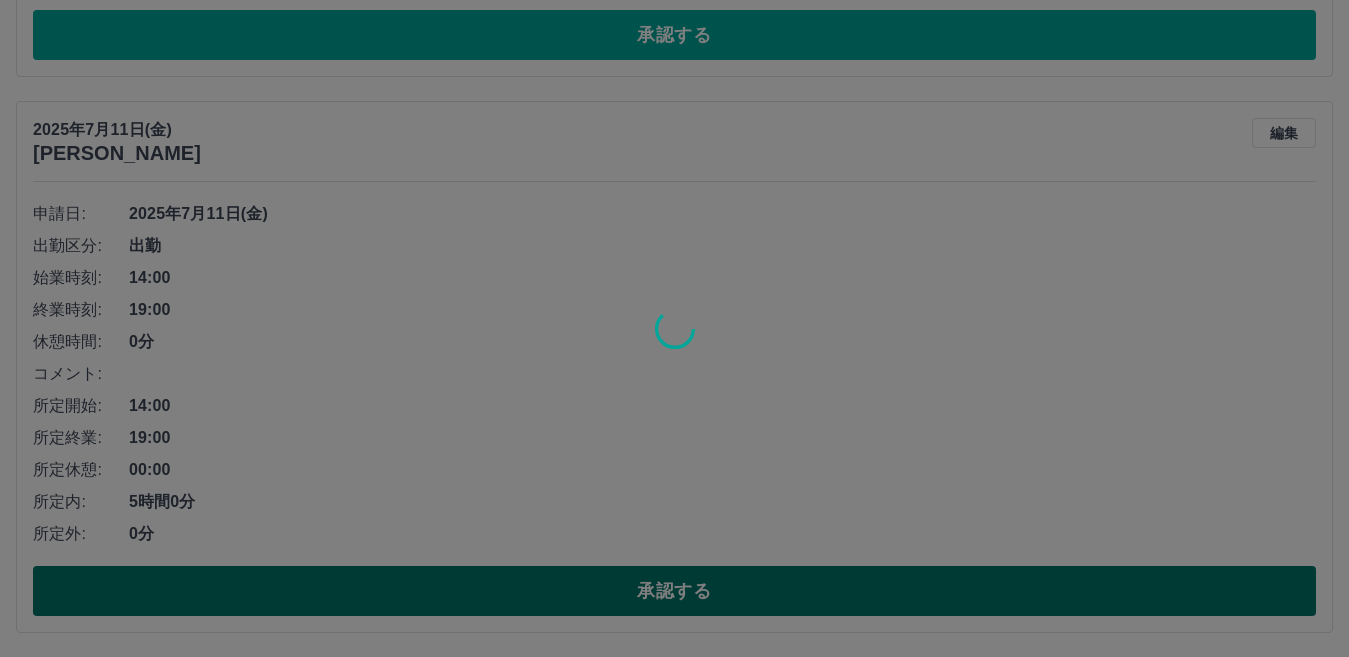 scroll, scrollTop: 1806, scrollLeft: 0, axis: vertical 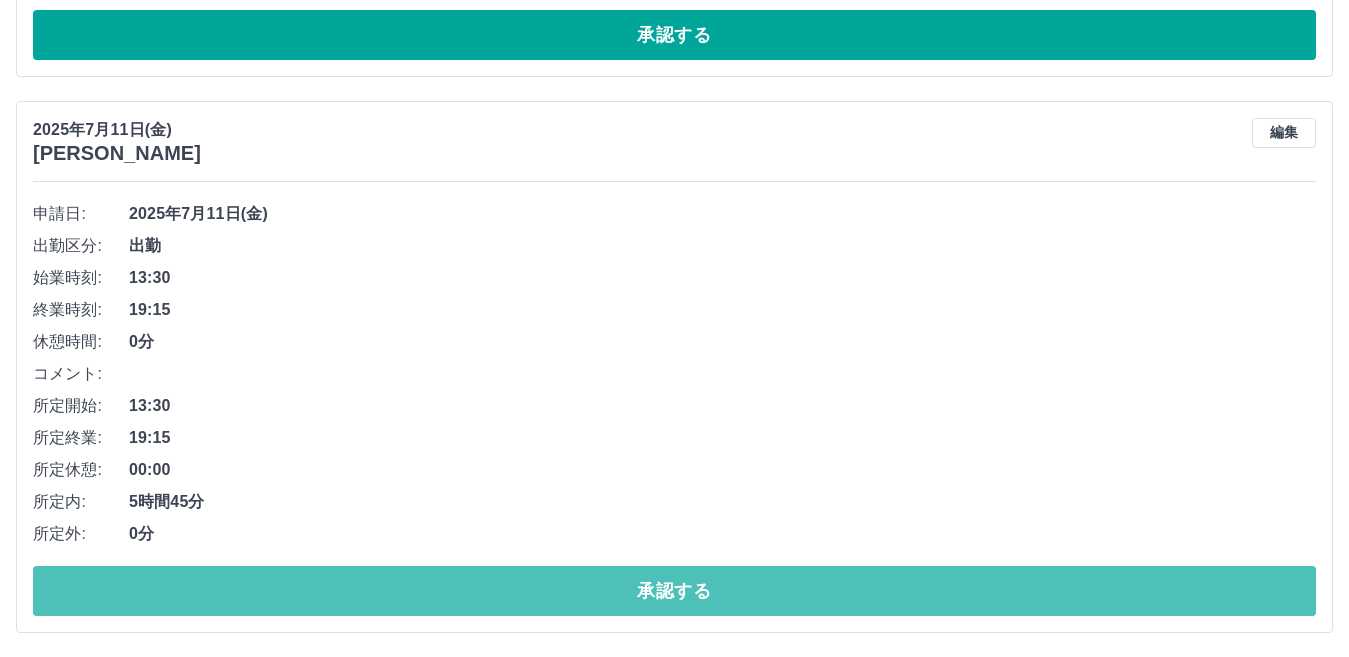 click on "承認する" at bounding box center (674, 591) 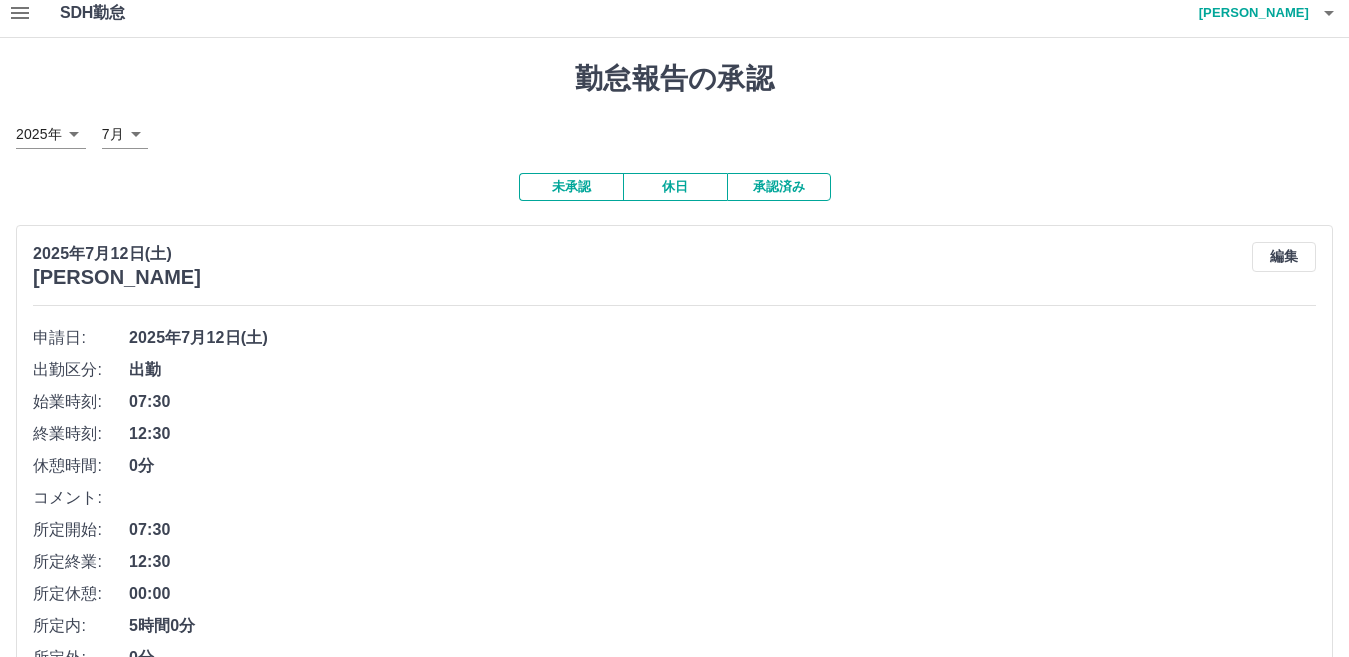 scroll, scrollTop: 0, scrollLeft: 0, axis: both 